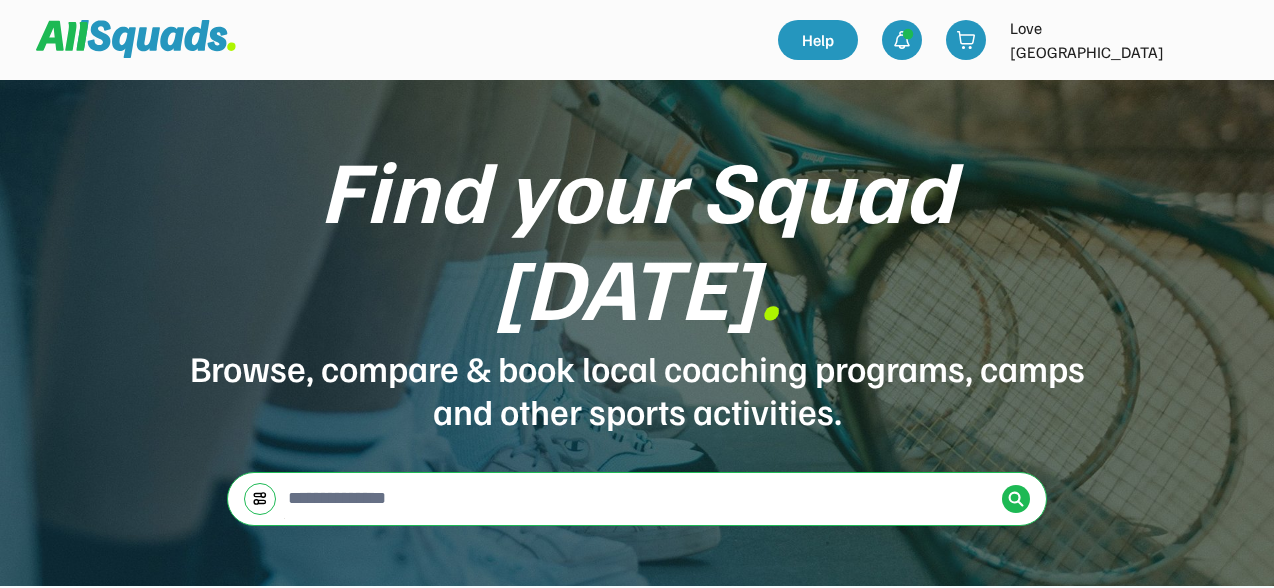 scroll, scrollTop: 0, scrollLeft: 0, axis: both 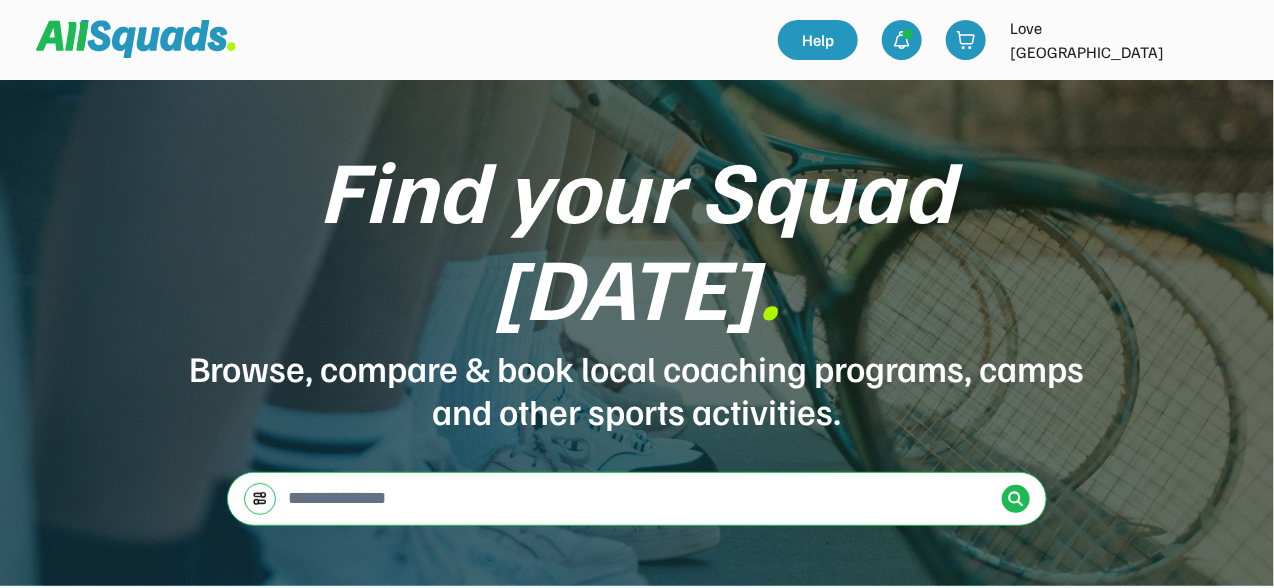 click at bounding box center (1222, 40) 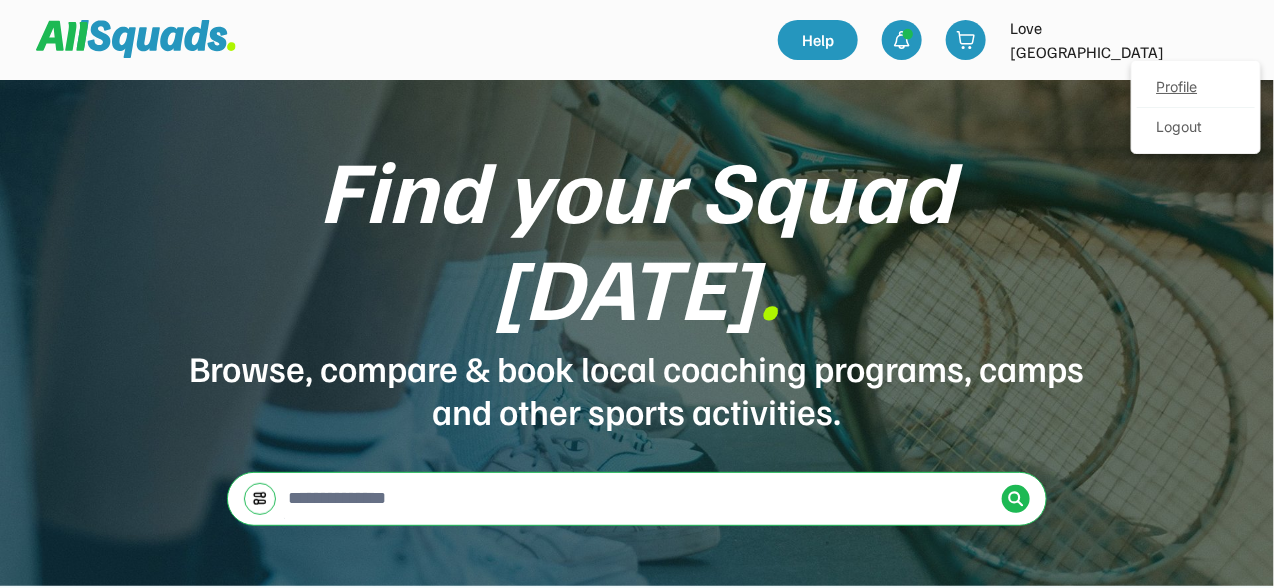 click on "Profile" at bounding box center [1196, 88] 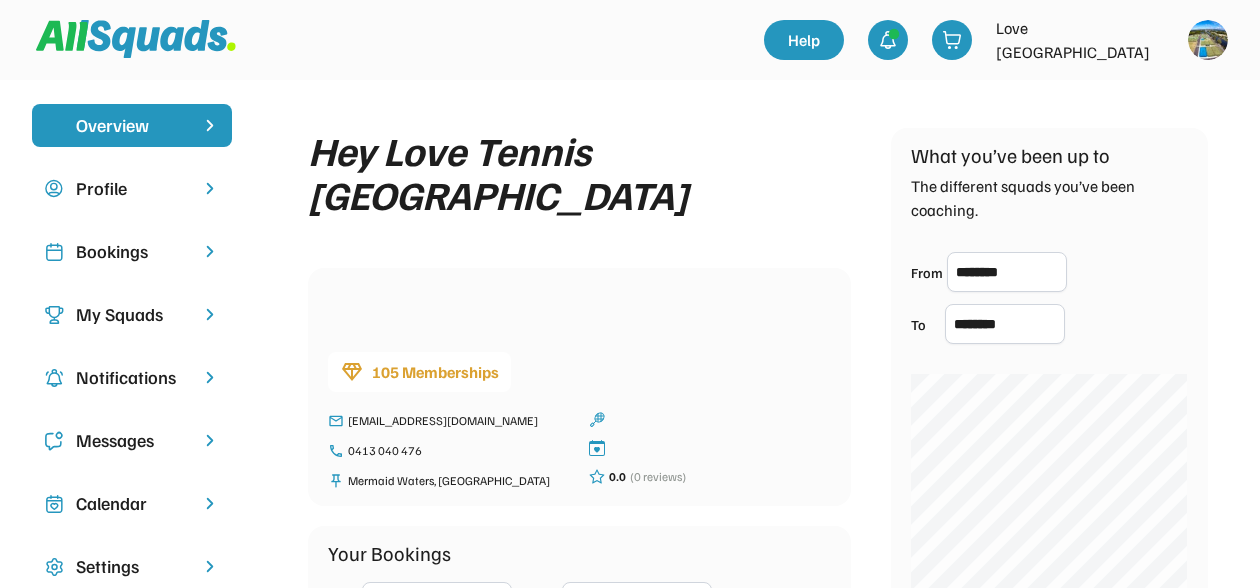 scroll, scrollTop: 0, scrollLeft: 0, axis: both 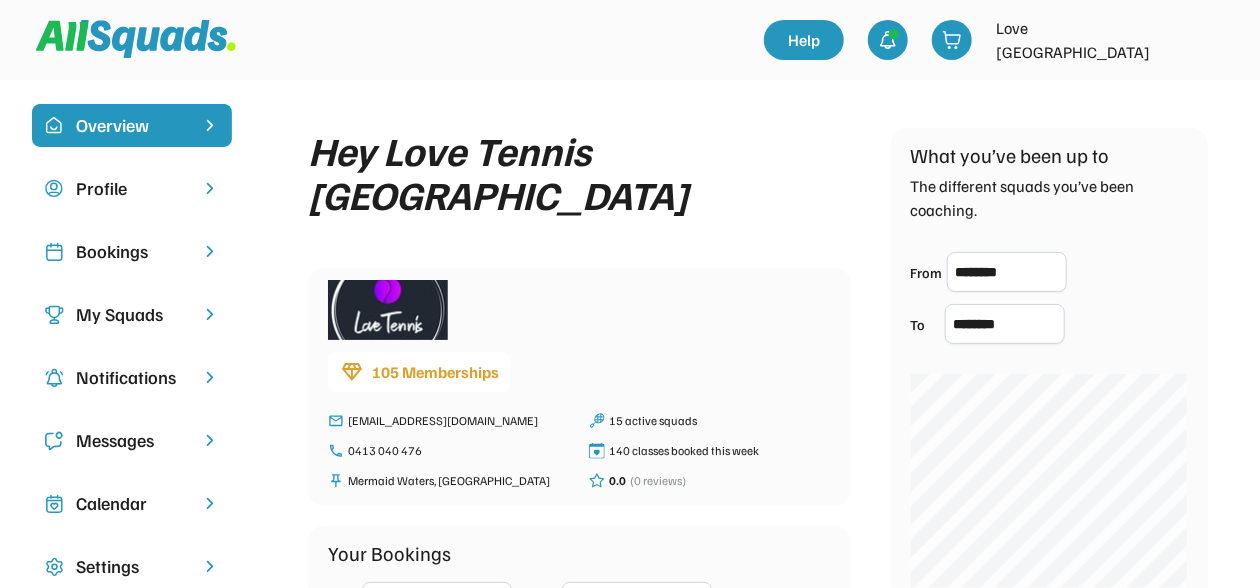 click on "Bookings" at bounding box center (132, 251) 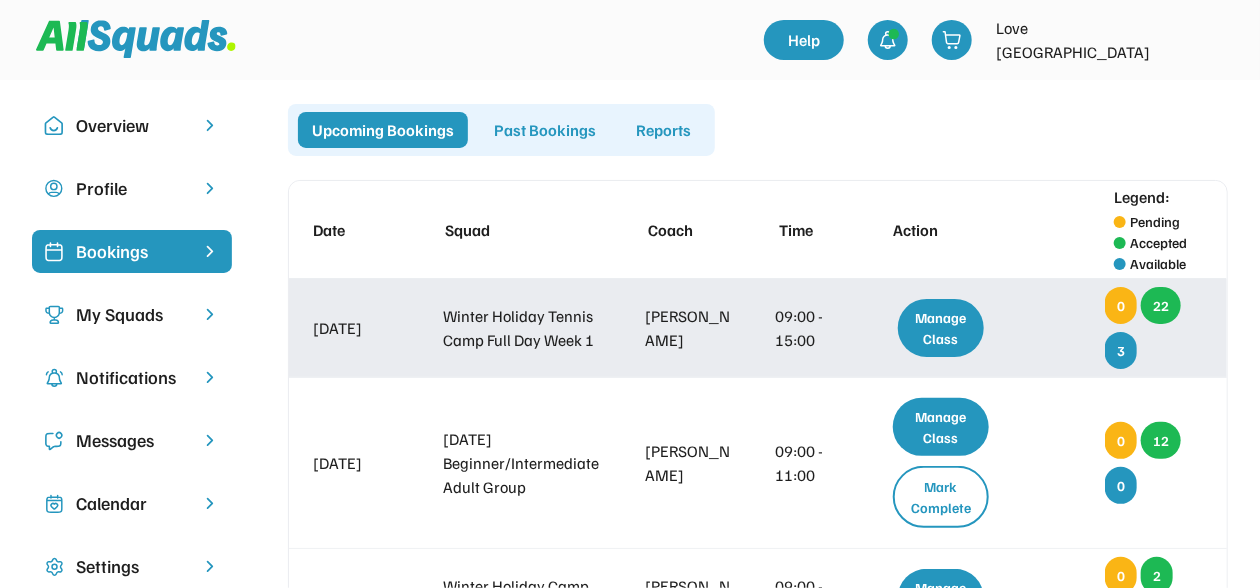 scroll, scrollTop: 124, scrollLeft: 0, axis: vertical 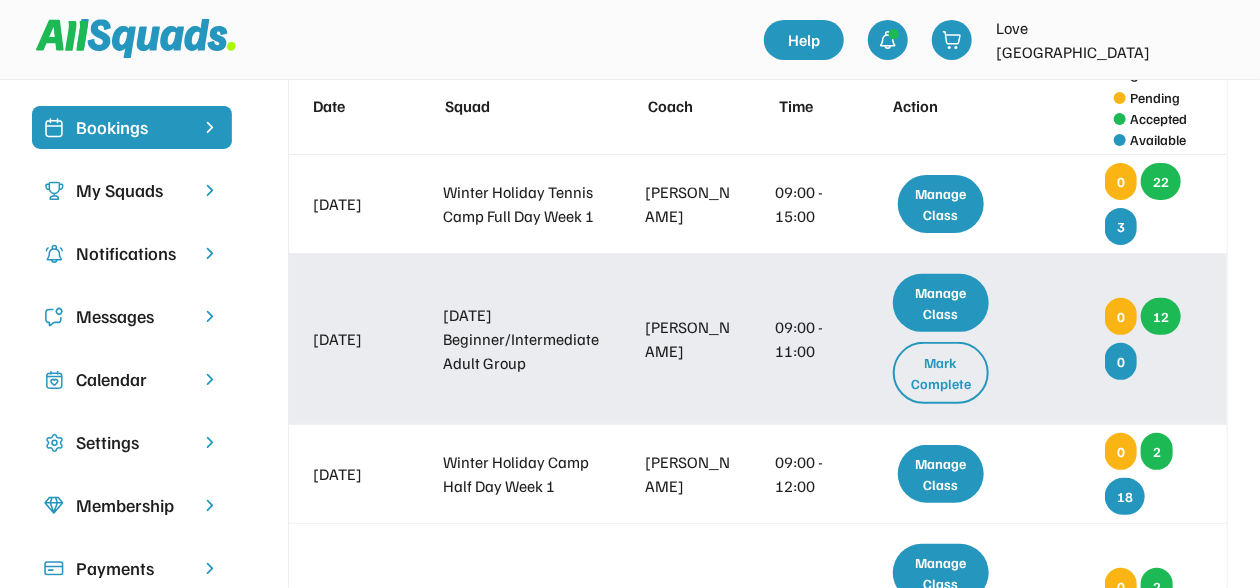 click on "Mark Complete" at bounding box center [941, 373] 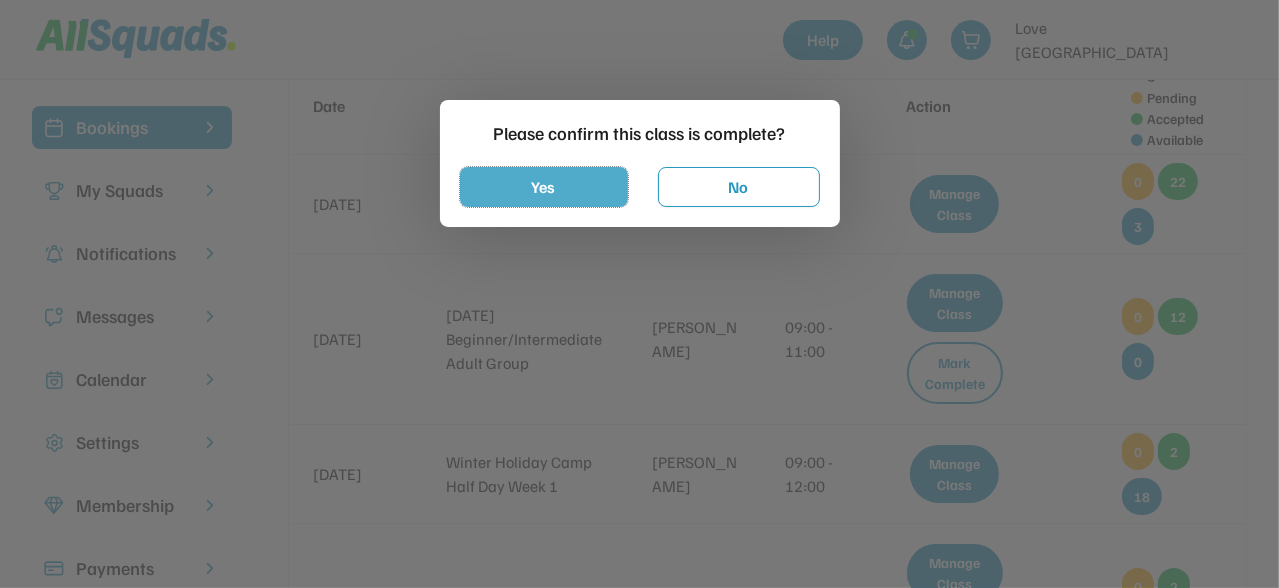 click on "Yes" at bounding box center [544, 187] 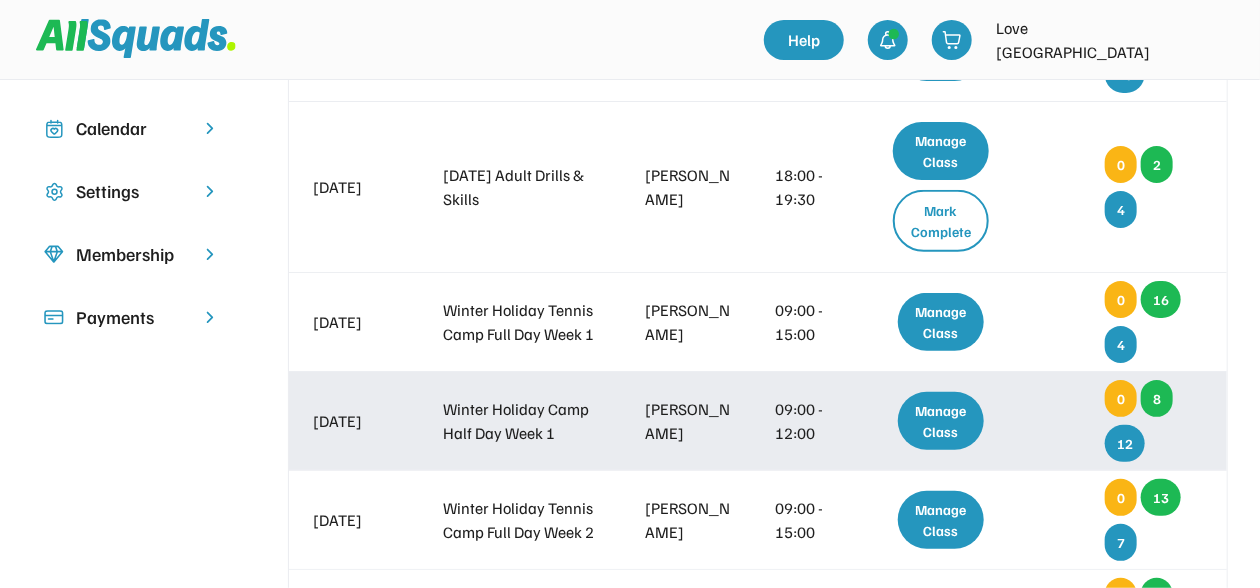 scroll, scrollTop: 500, scrollLeft: 0, axis: vertical 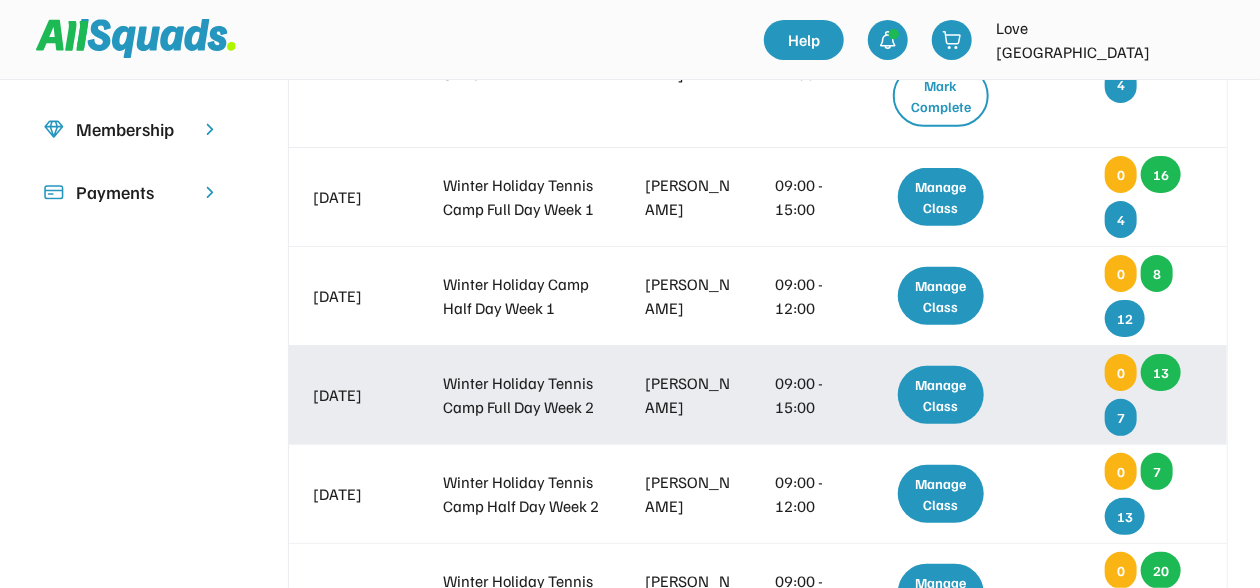 click on "Manage Class" at bounding box center [941, 395] 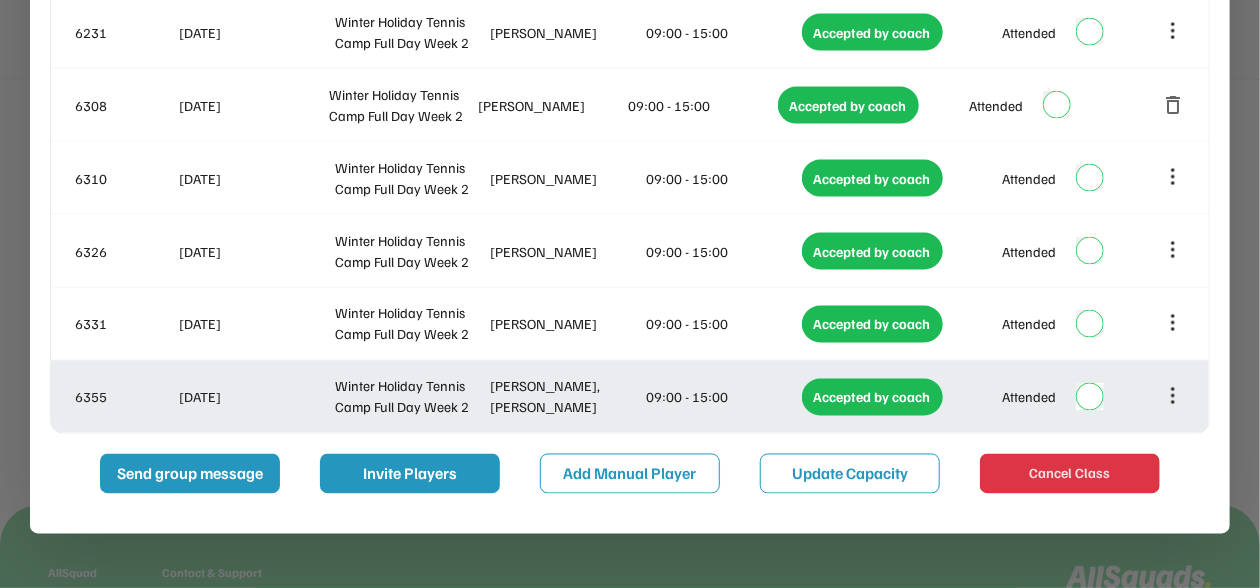 scroll, scrollTop: 1375, scrollLeft: 0, axis: vertical 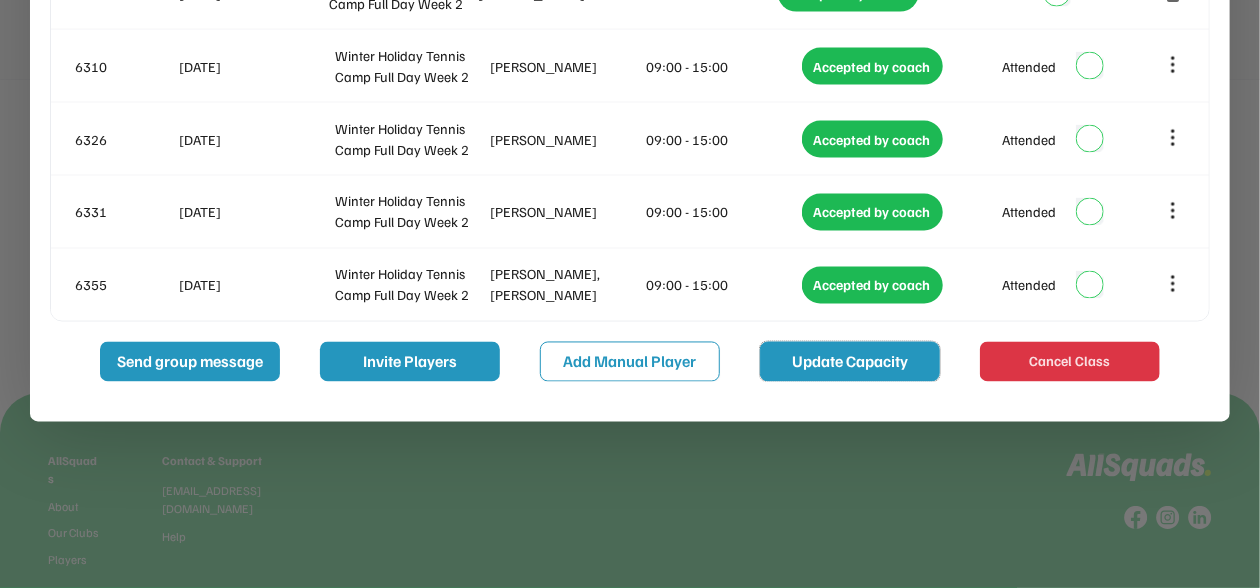 click on "Update Capacity" at bounding box center [850, 362] 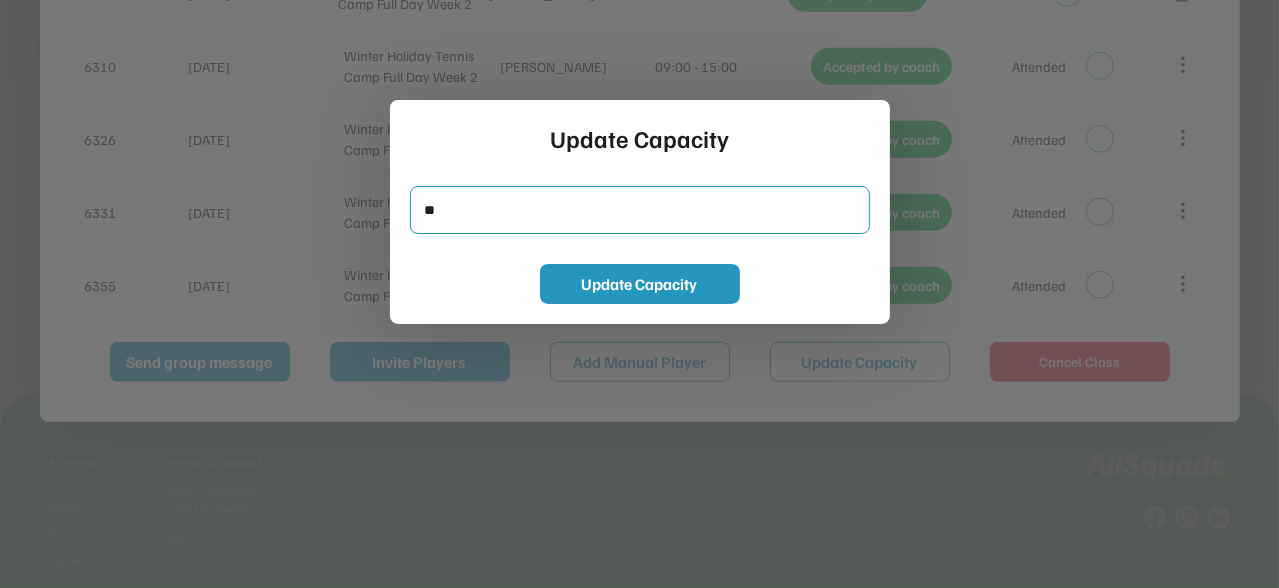 click at bounding box center (640, 210) 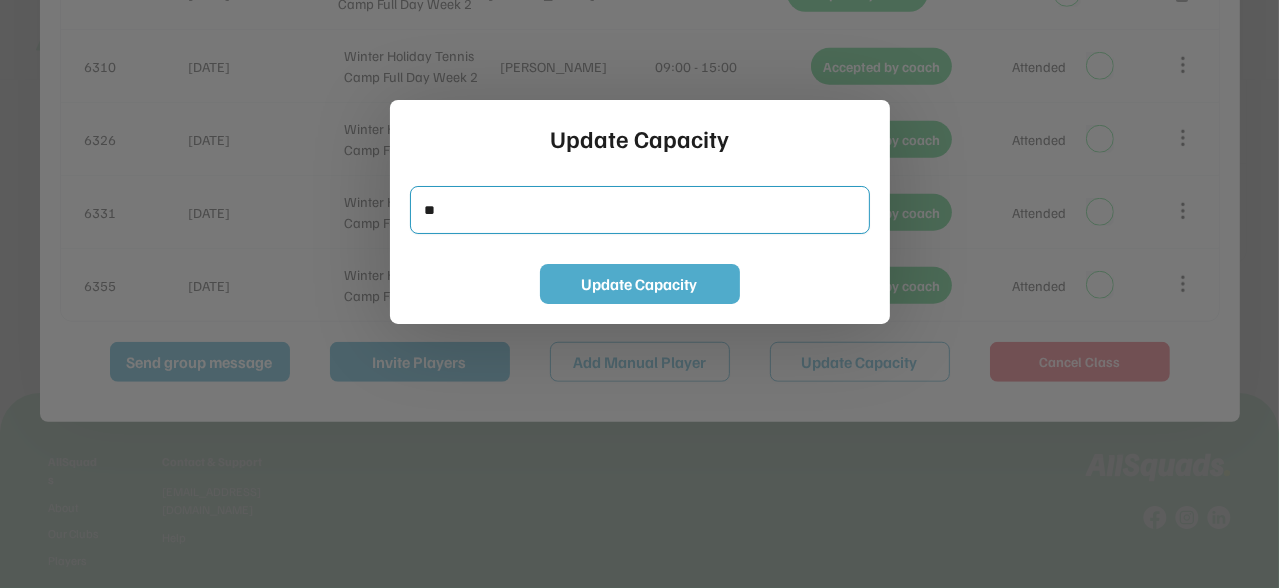type on "**" 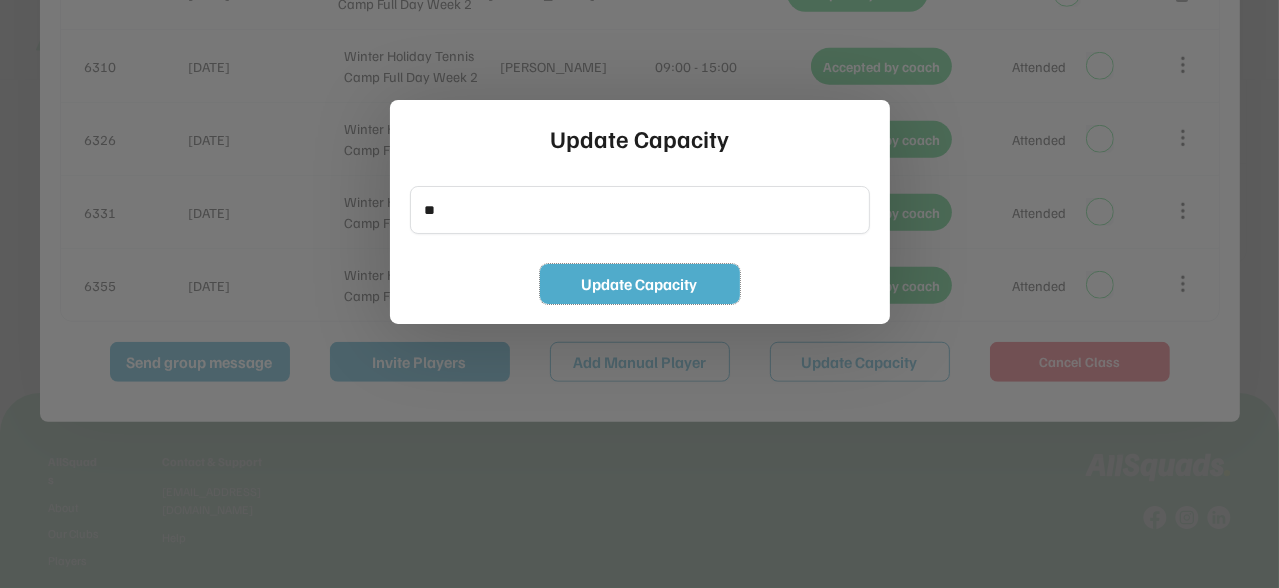 click on "Update Capacity" at bounding box center (640, 284) 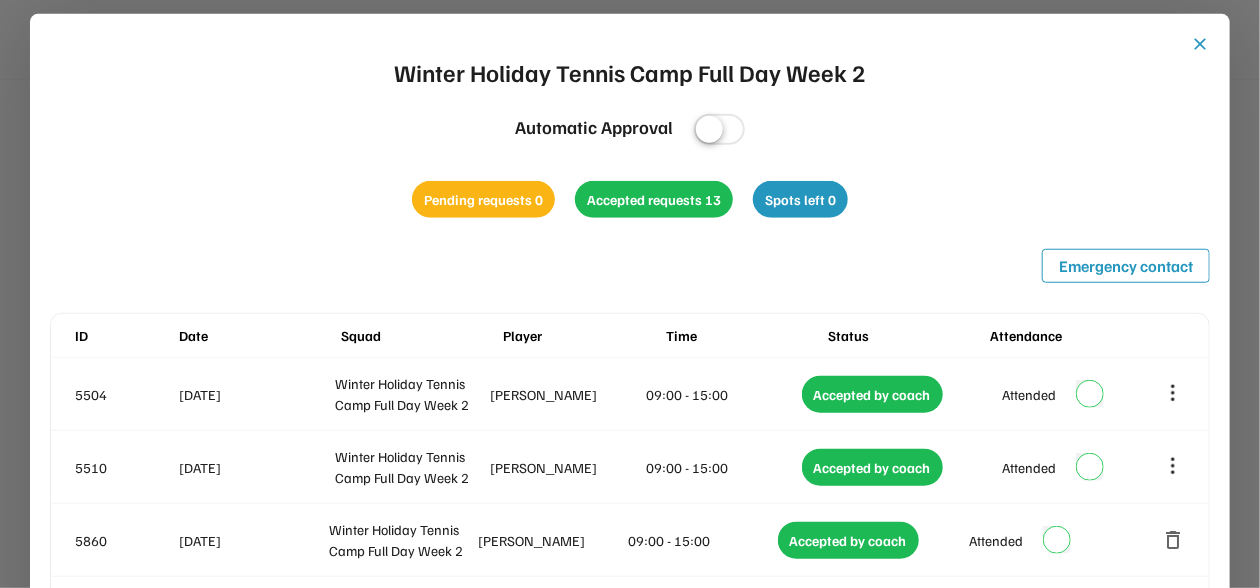 scroll, scrollTop: 250, scrollLeft: 0, axis: vertical 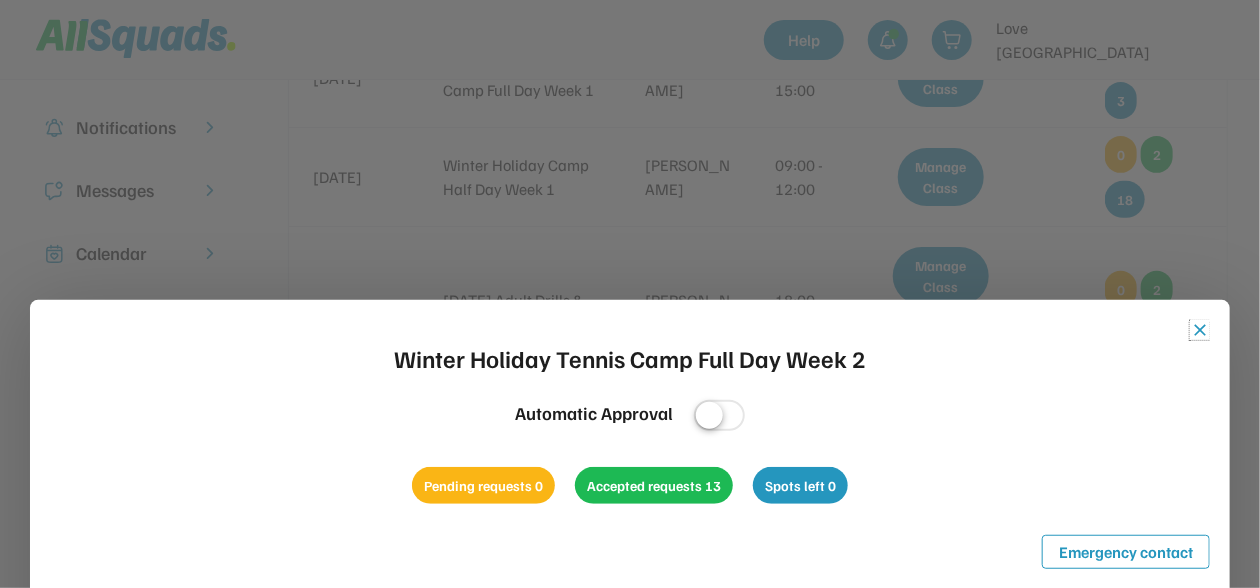 click on "close" at bounding box center (1200, 330) 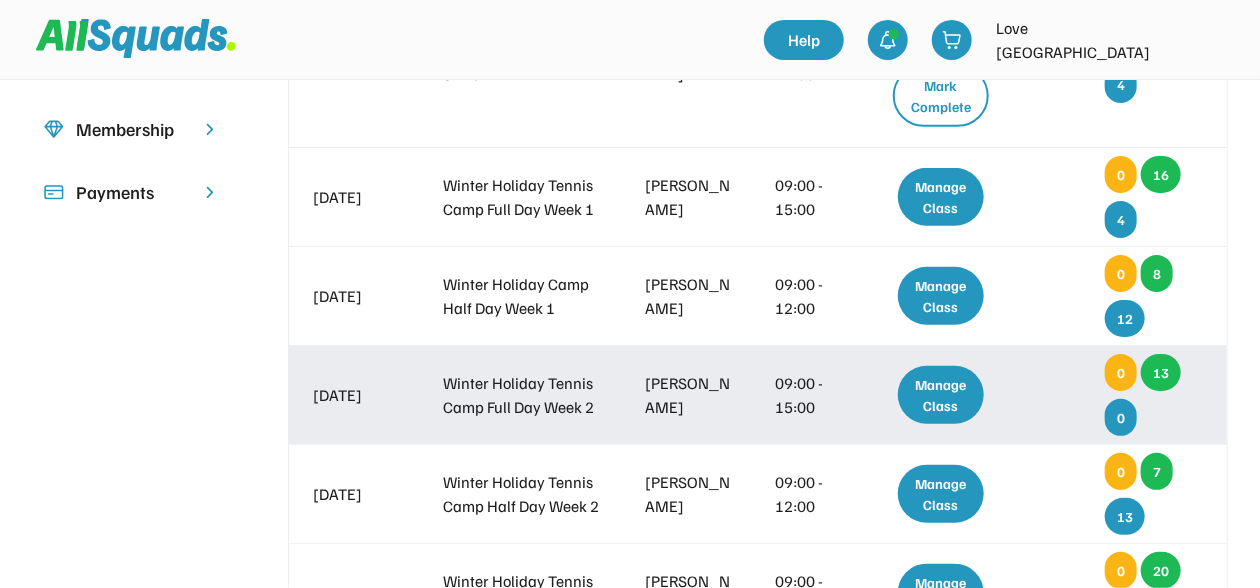scroll, scrollTop: 624, scrollLeft: 0, axis: vertical 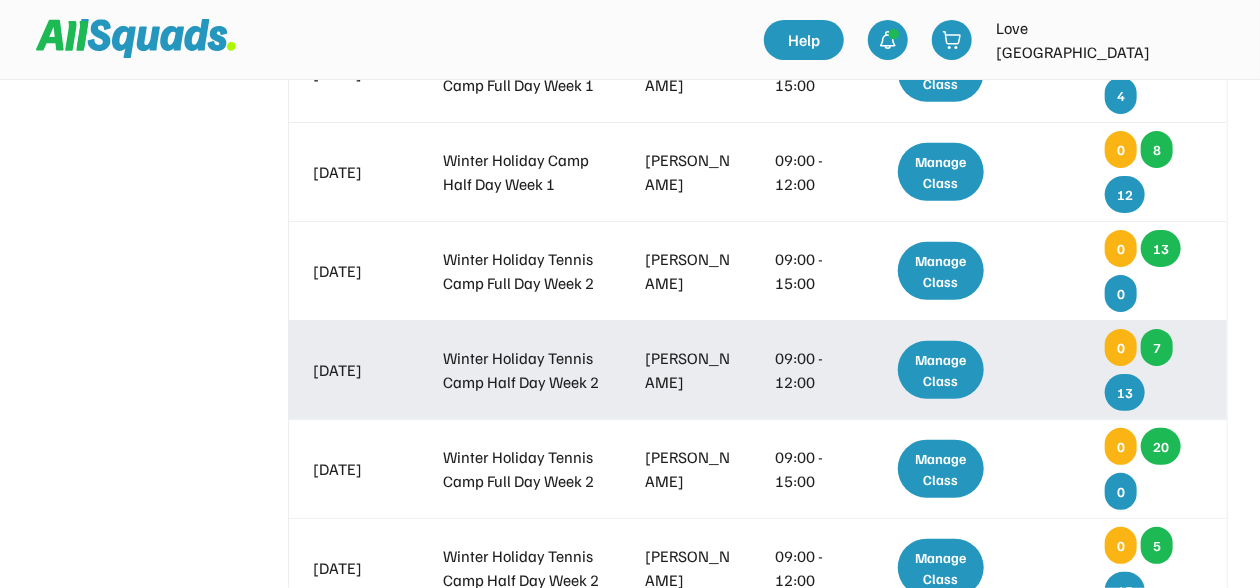 click on "Manage Class" at bounding box center [941, 370] 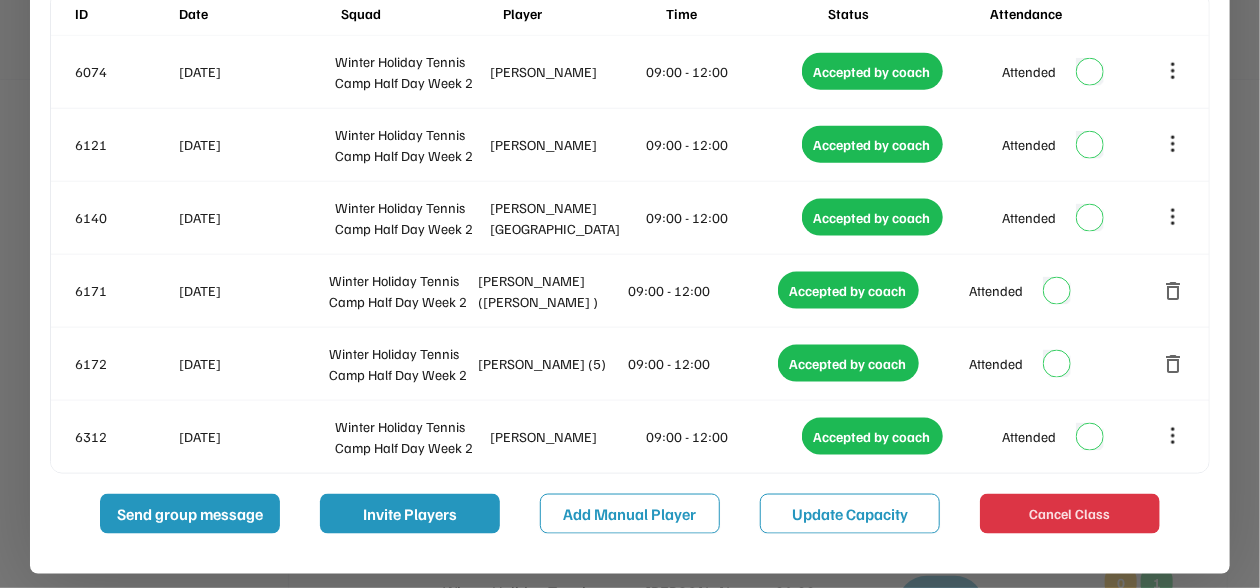 scroll, scrollTop: 1000, scrollLeft: 0, axis: vertical 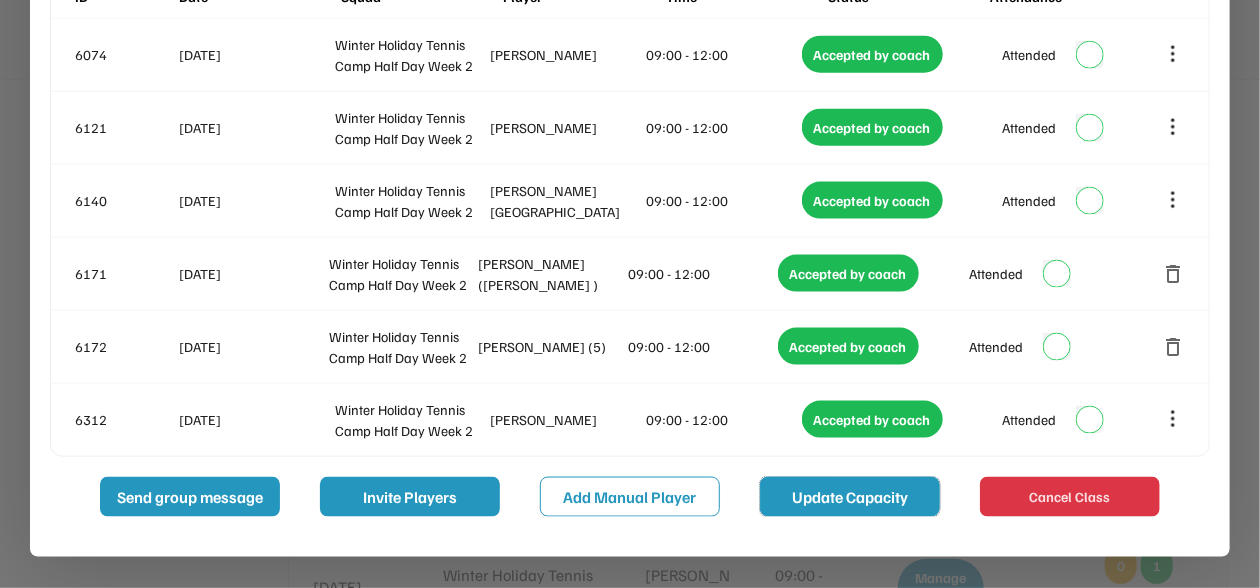 click on "Update Capacity" at bounding box center (850, 497) 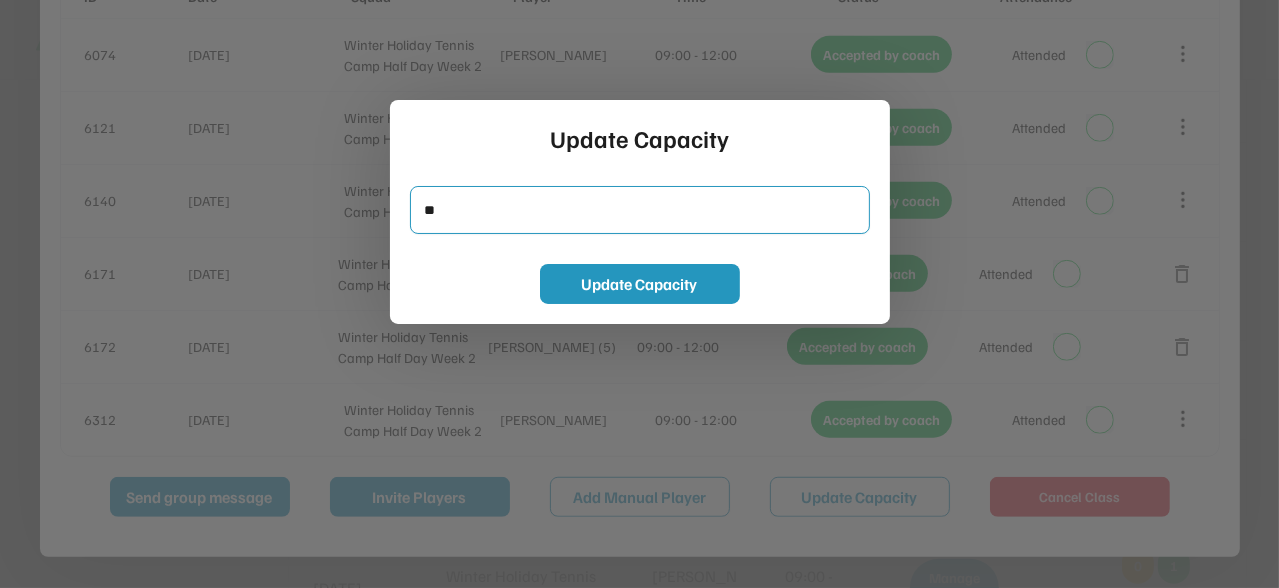 click at bounding box center (640, 210) 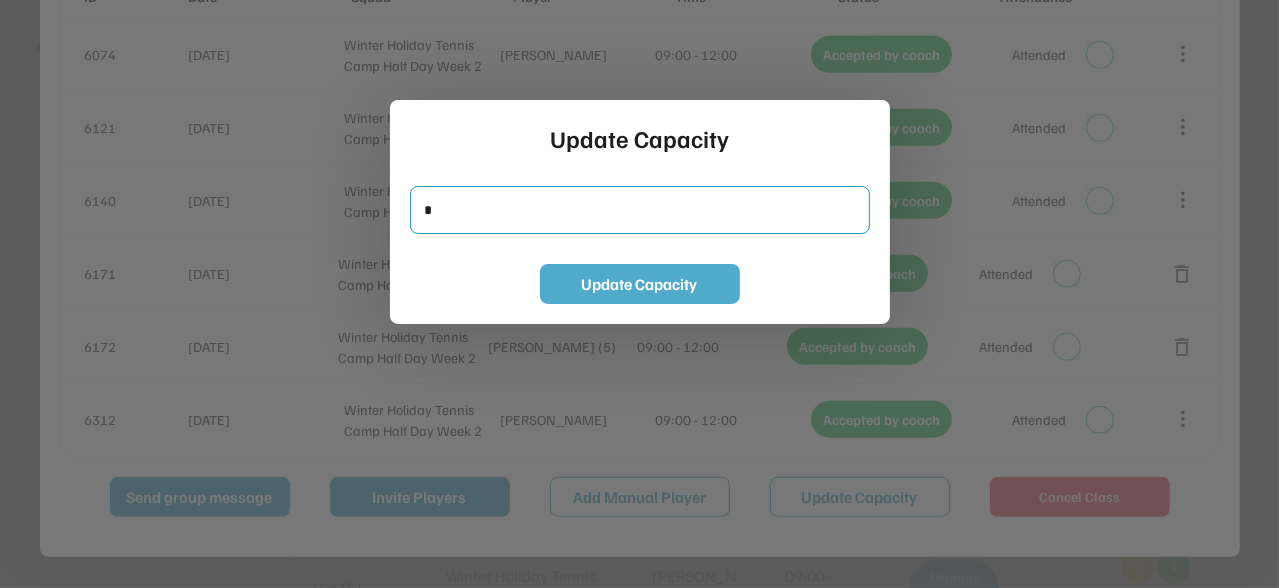 type on "*" 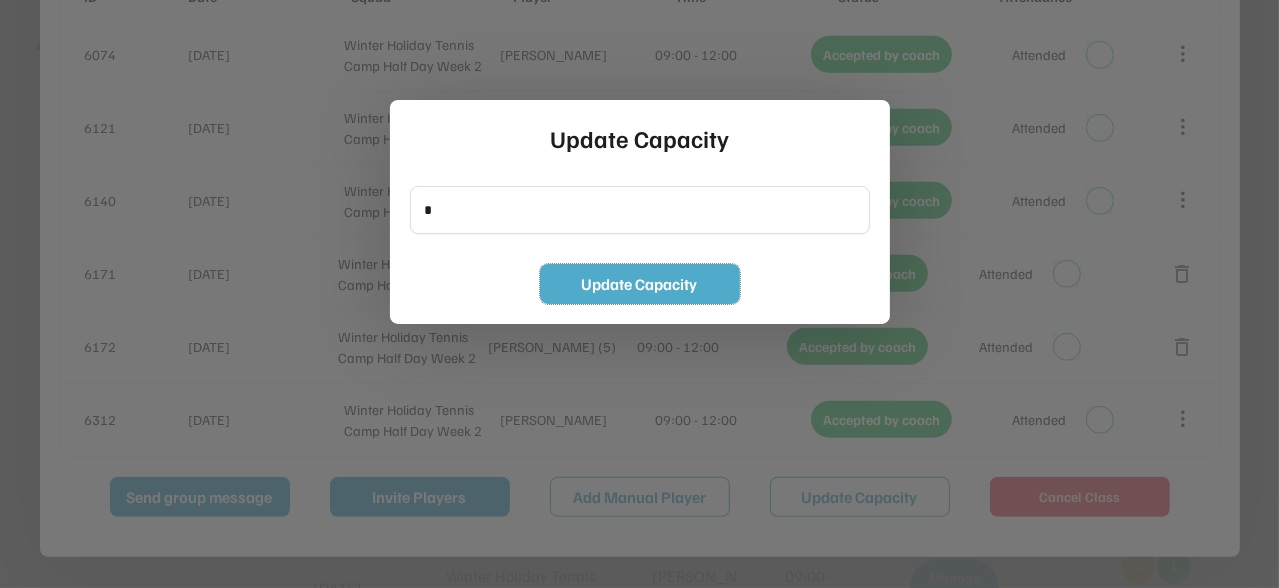 click on "Update Capacity" at bounding box center (640, 284) 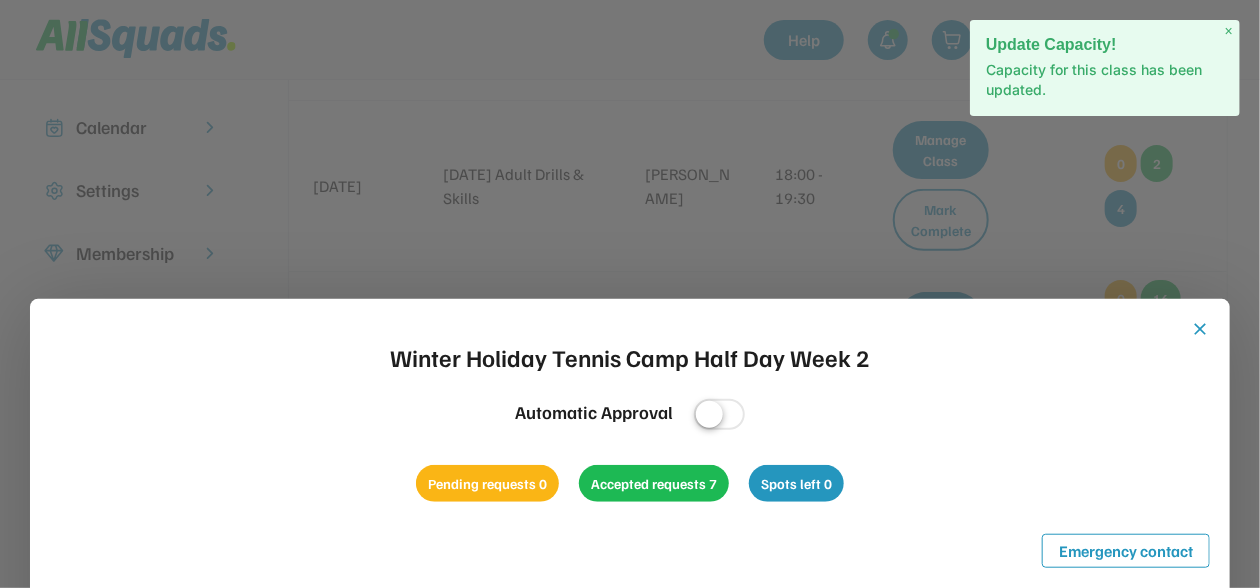 scroll, scrollTop: 250, scrollLeft: 0, axis: vertical 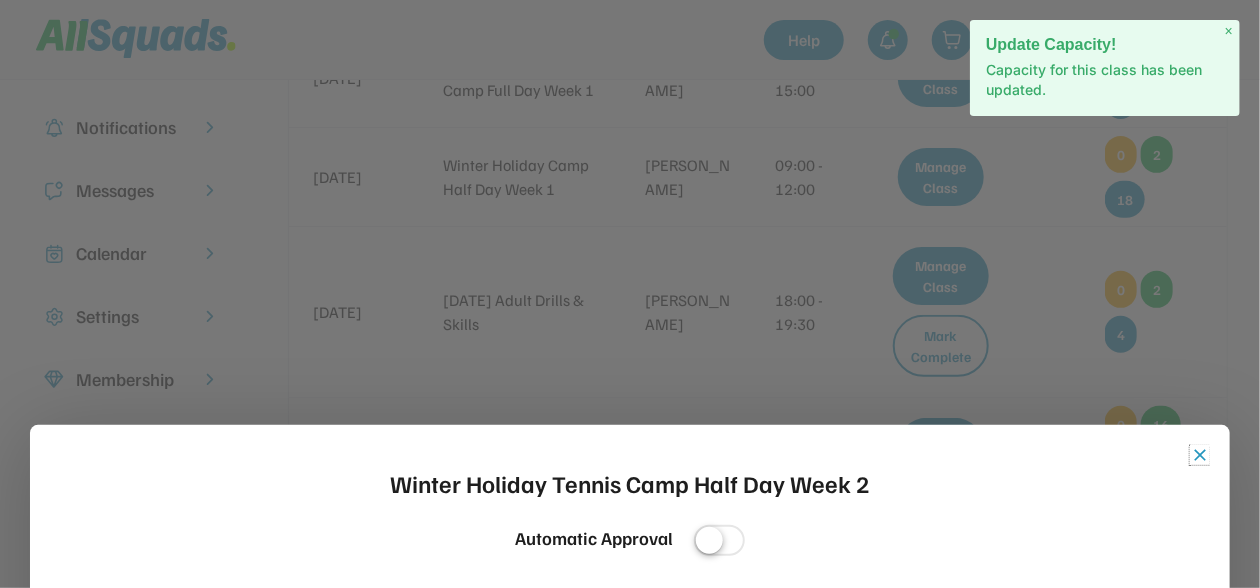 click on "close" at bounding box center [1200, 455] 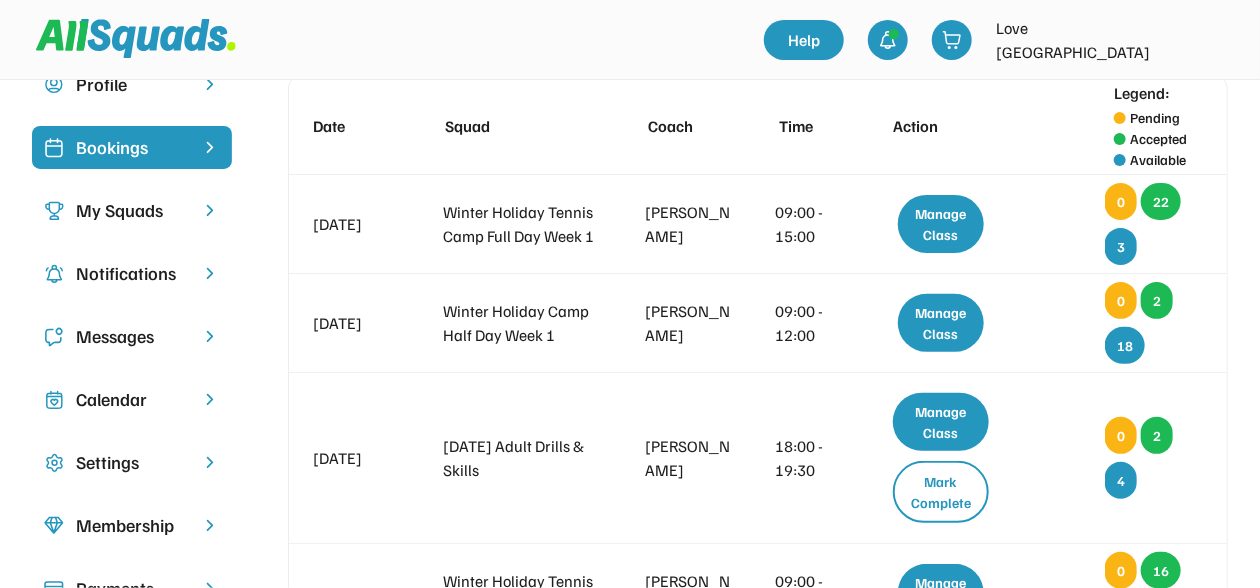 scroll, scrollTop: 0, scrollLeft: 0, axis: both 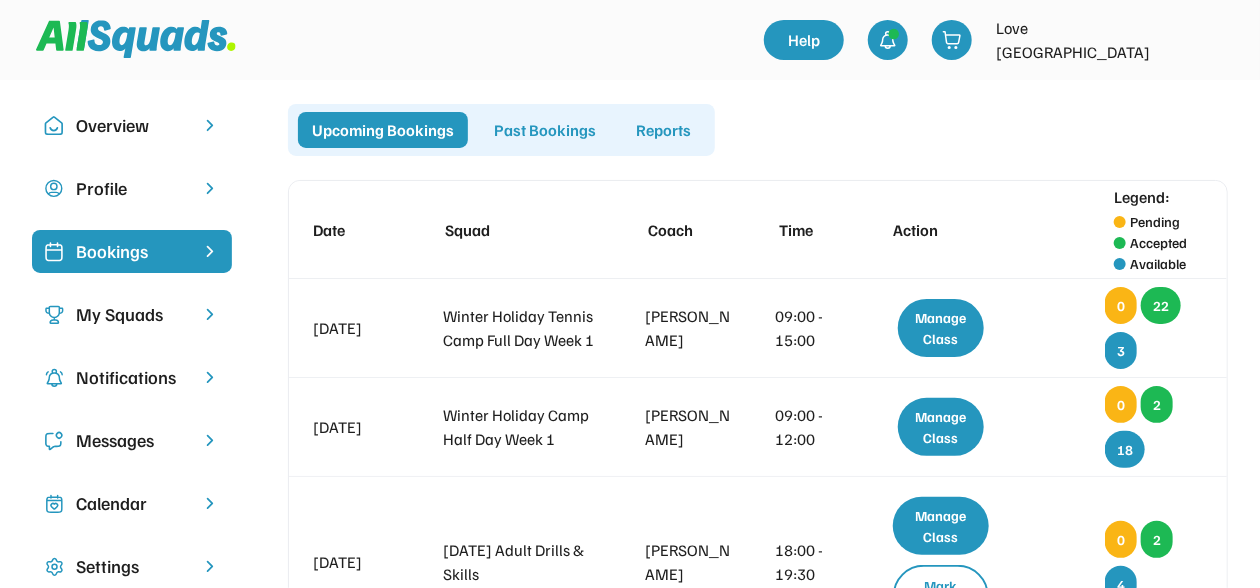 click on "My Squads" at bounding box center (132, 314) 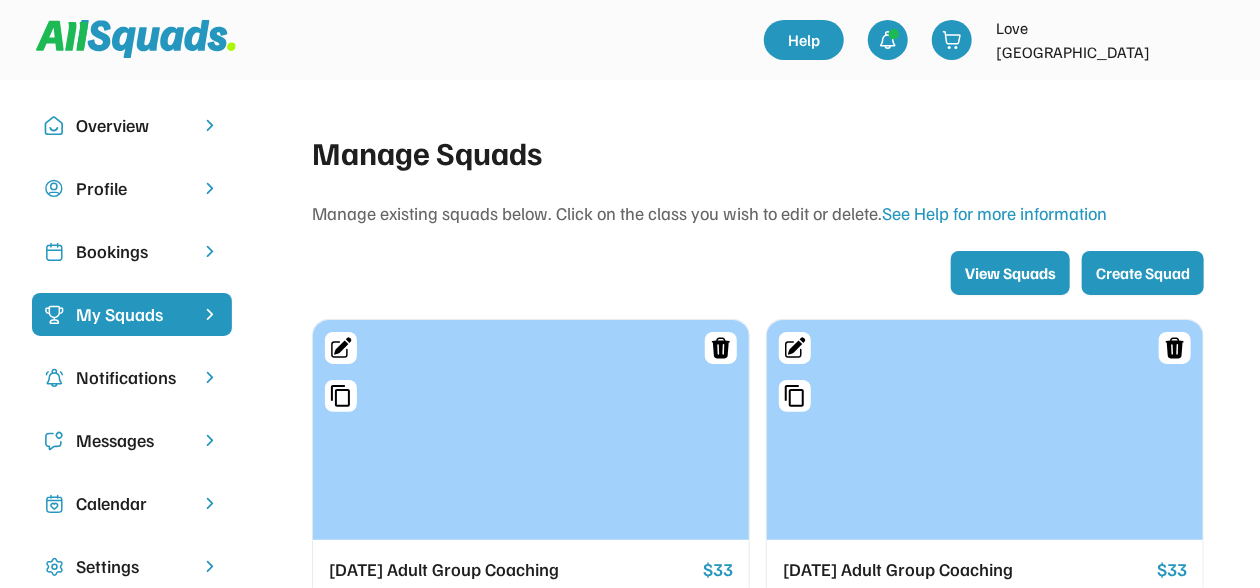 click on "Bookings" at bounding box center [132, 251] 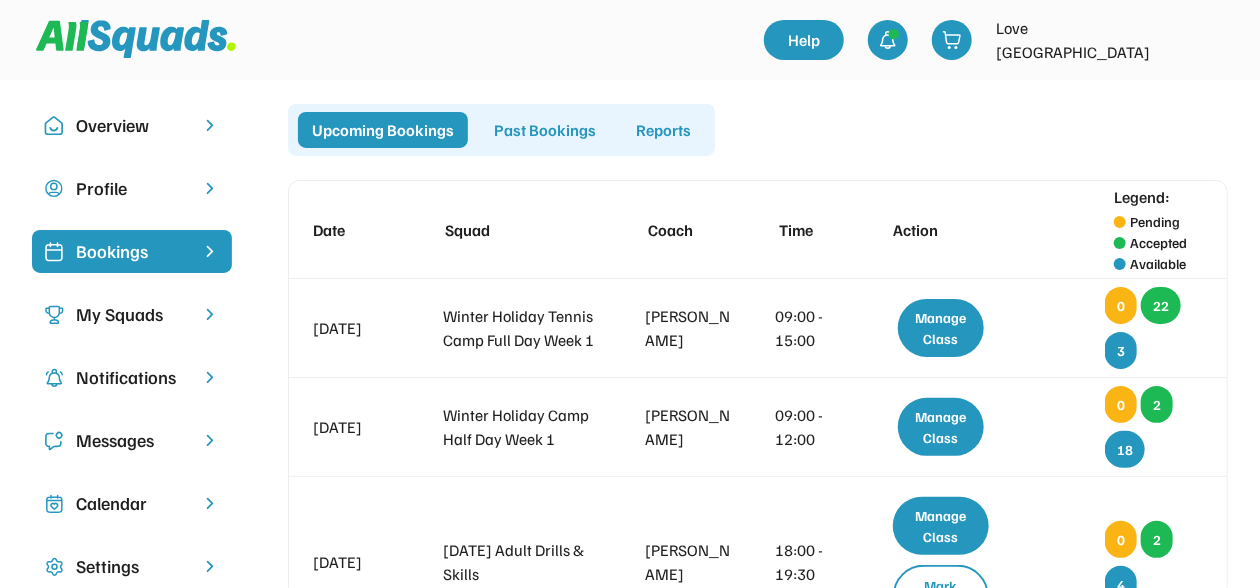 click on "Calendar" at bounding box center [132, 503] 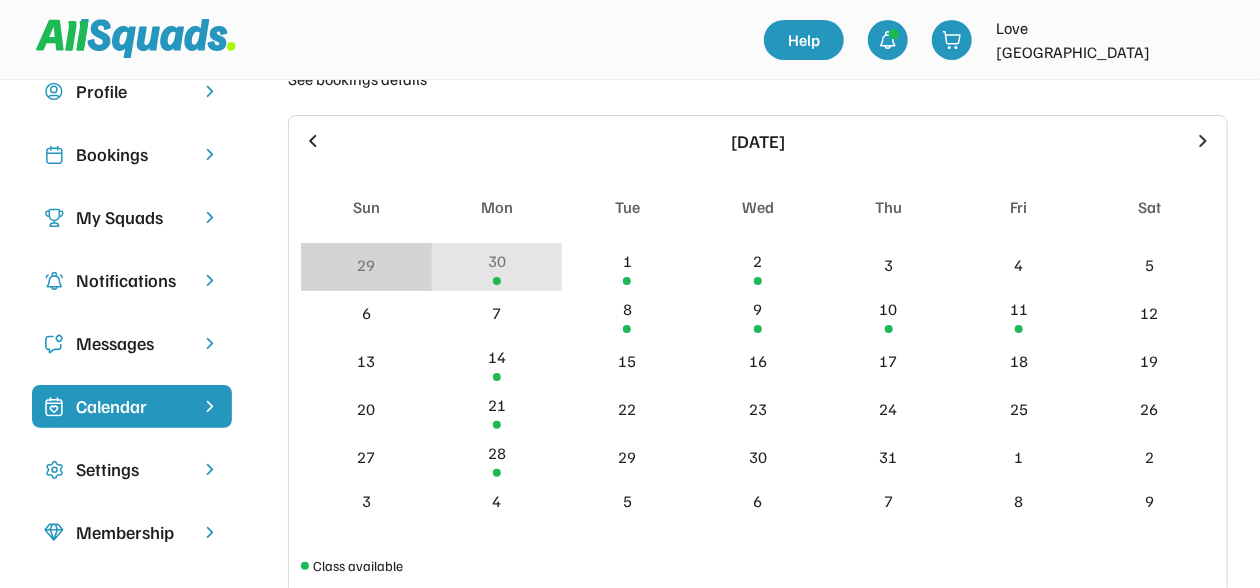 scroll, scrollTop: 124, scrollLeft: 0, axis: vertical 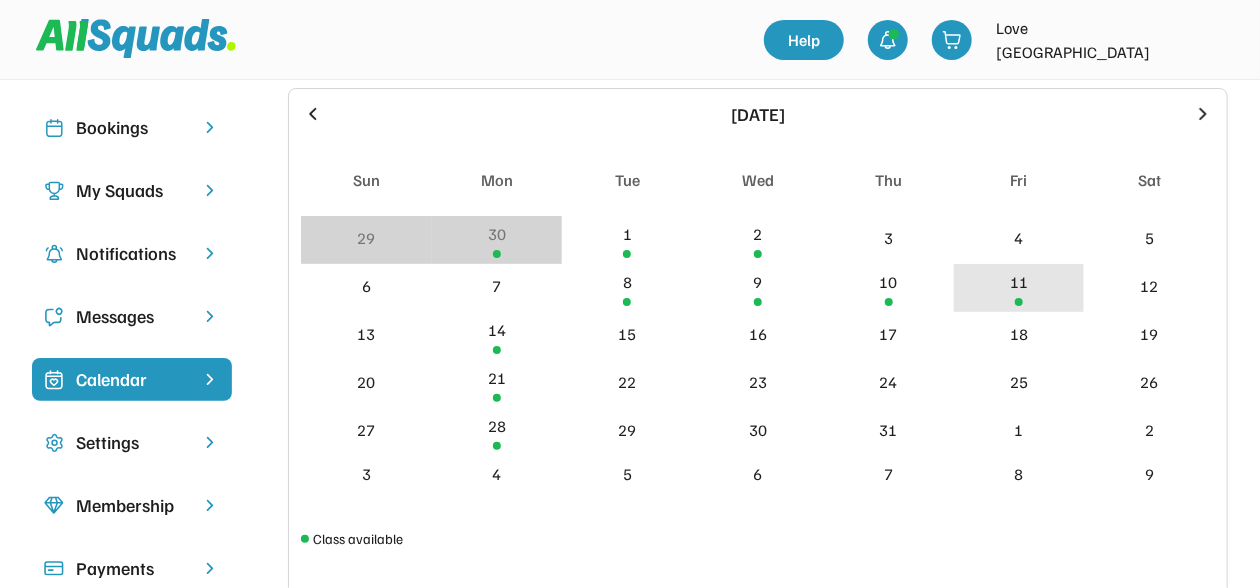 click on "11" at bounding box center [1019, 288] 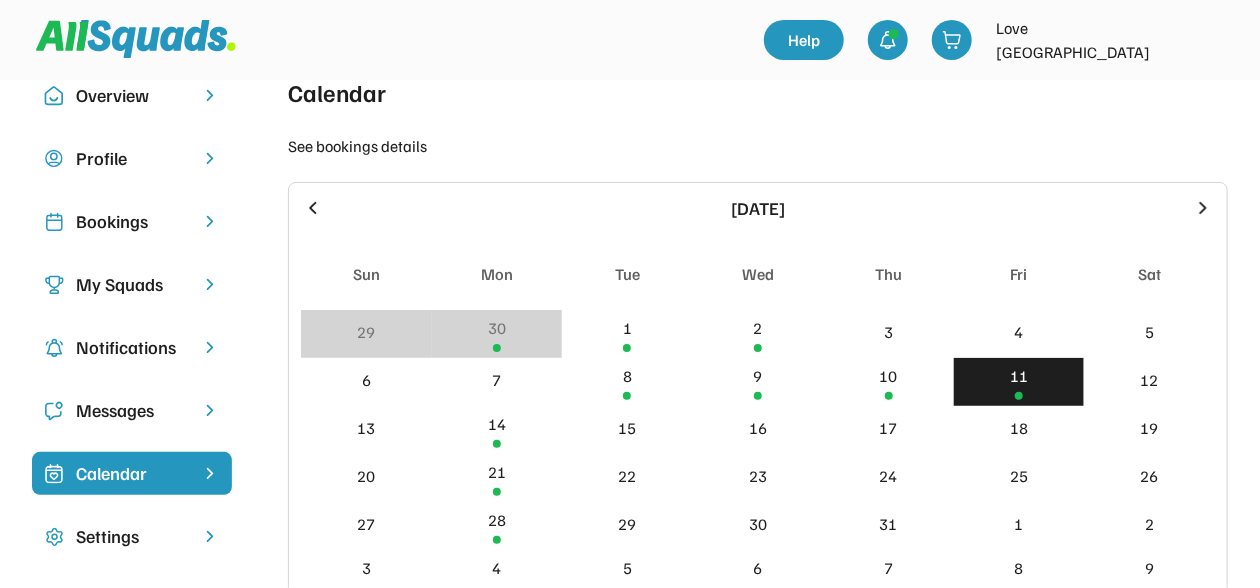 scroll, scrollTop: 0, scrollLeft: 0, axis: both 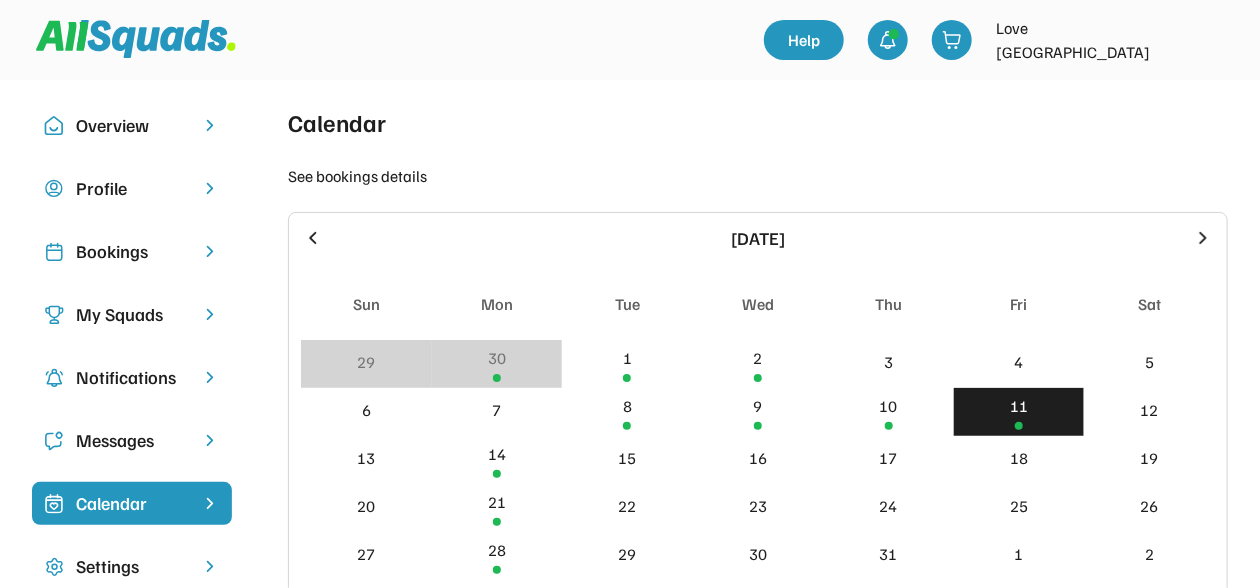 click on "My Squads" at bounding box center [132, 314] 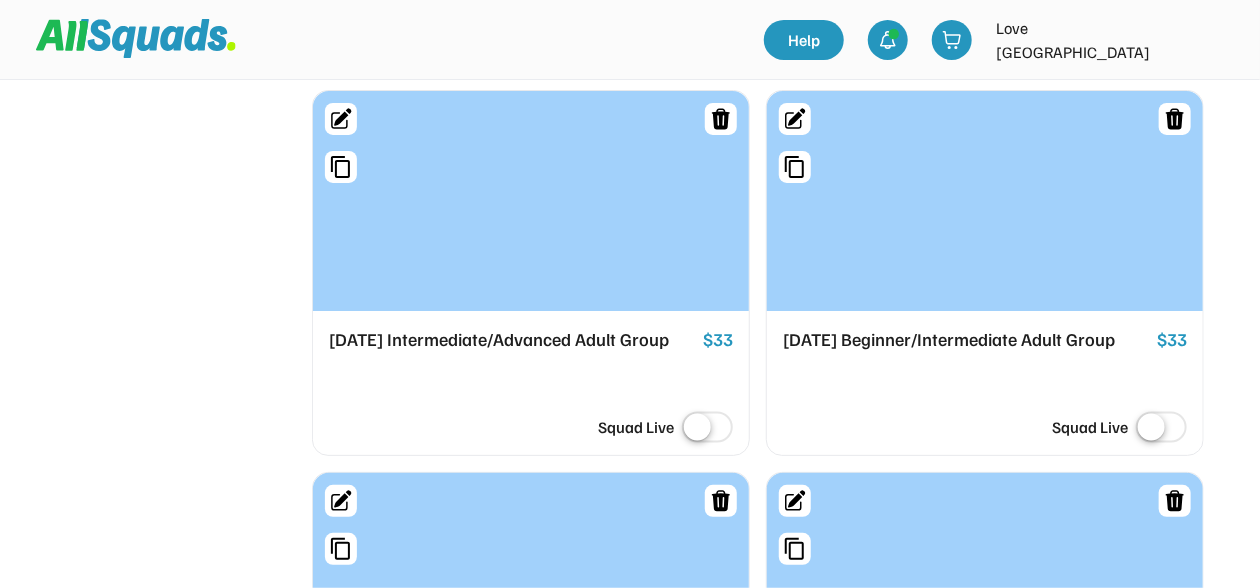 scroll, scrollTop: 1250, scrollLeft: 0, axis: vertical 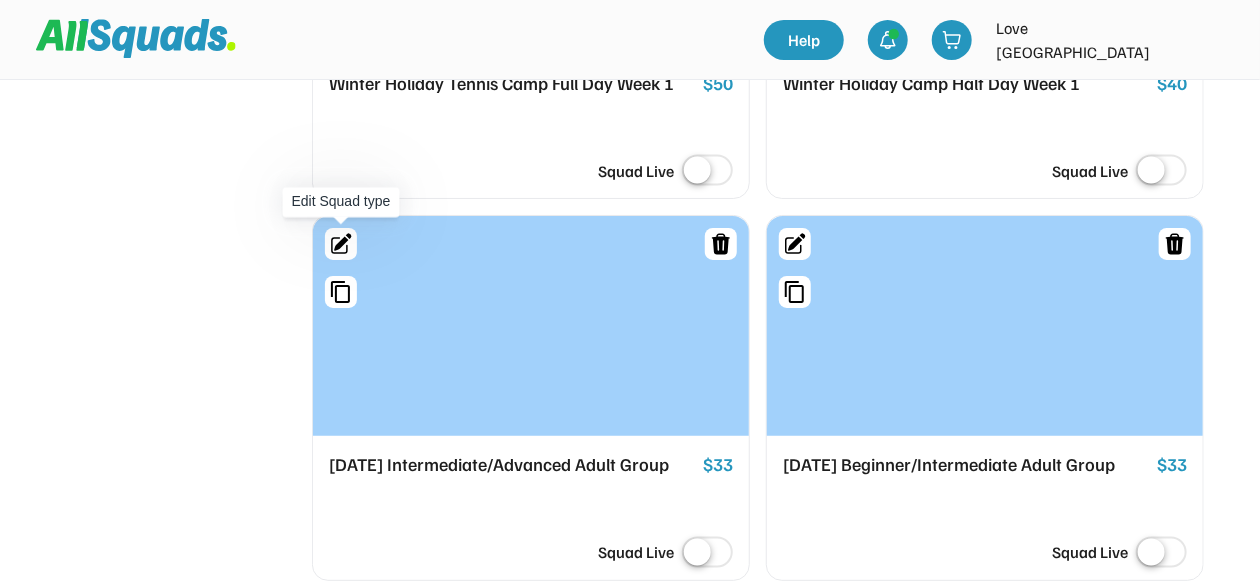 click 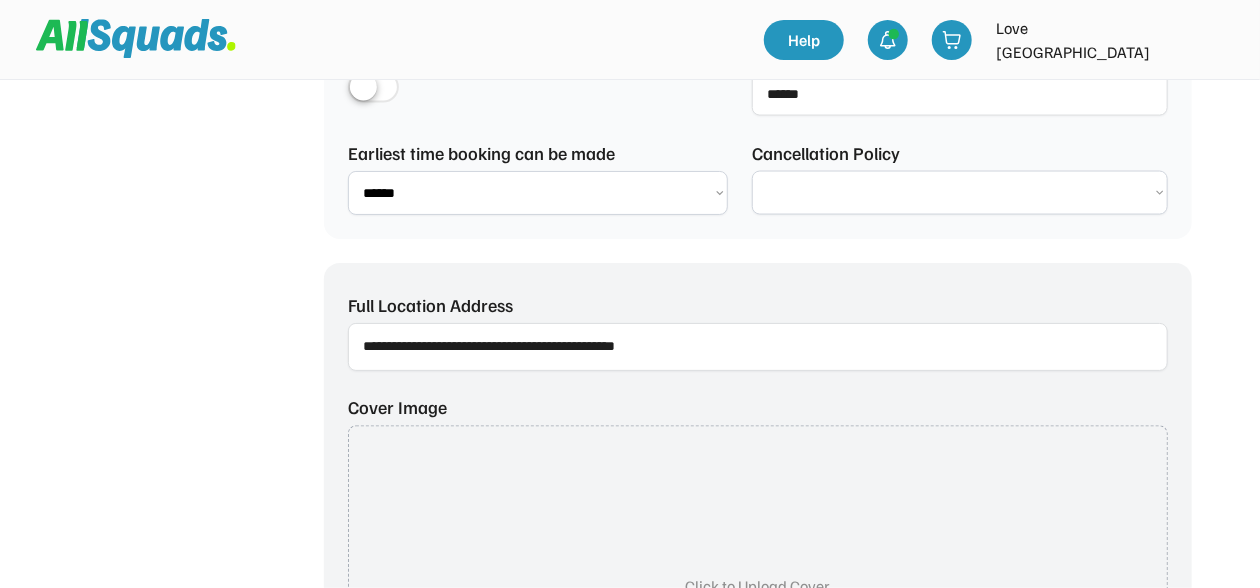 scroll, scrollTop: 104, scrollLeft: 0, axis: vertical 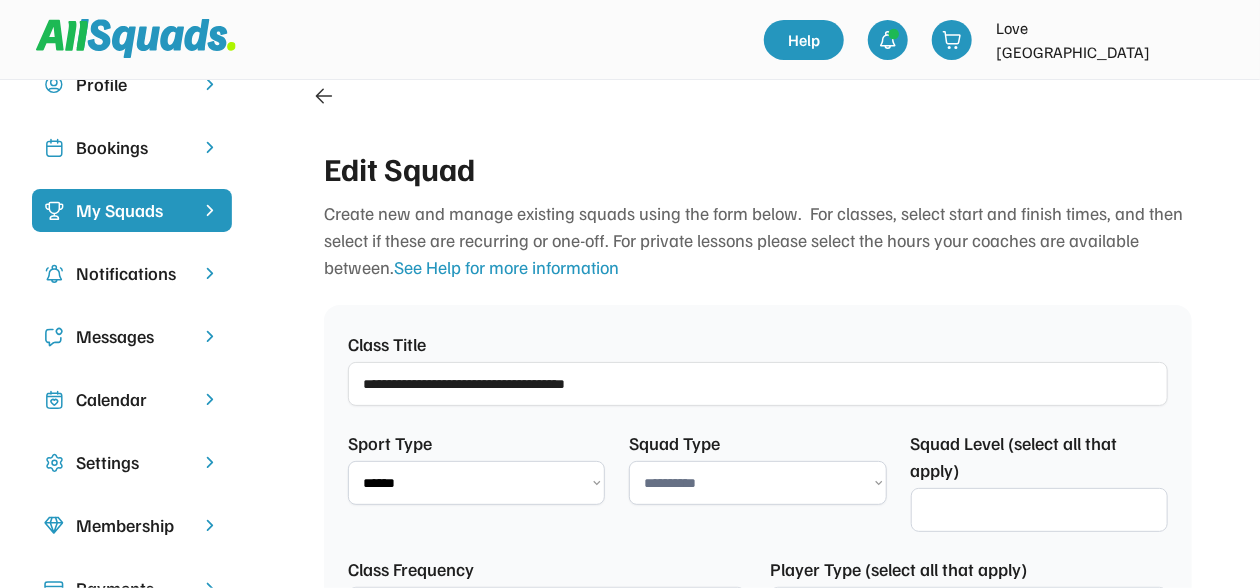 select on "**********" 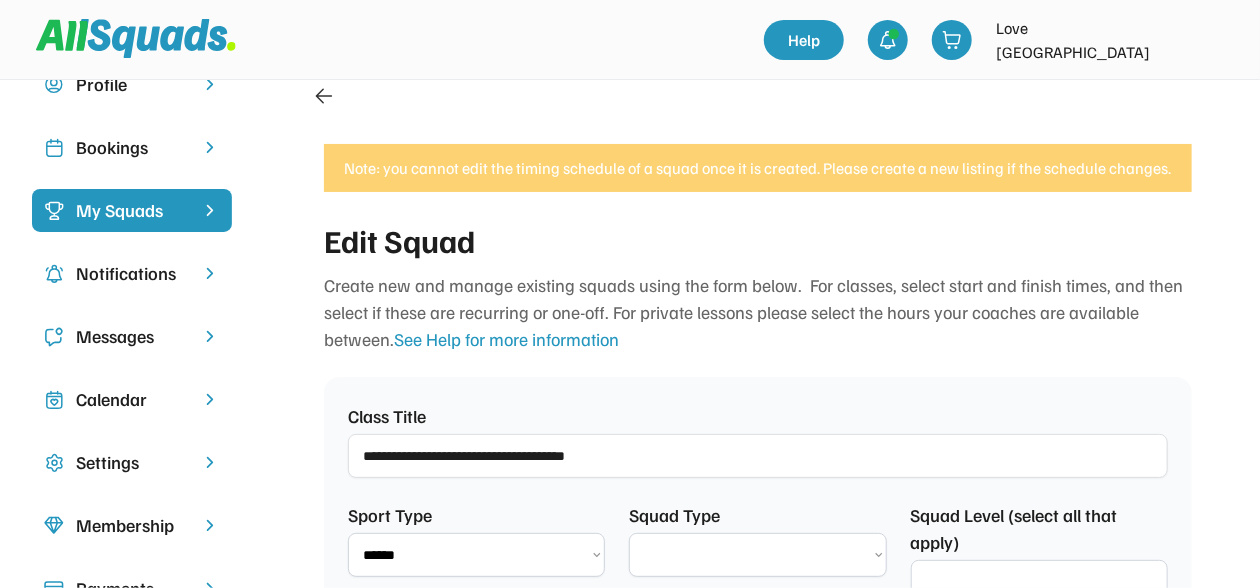 select on "**********" 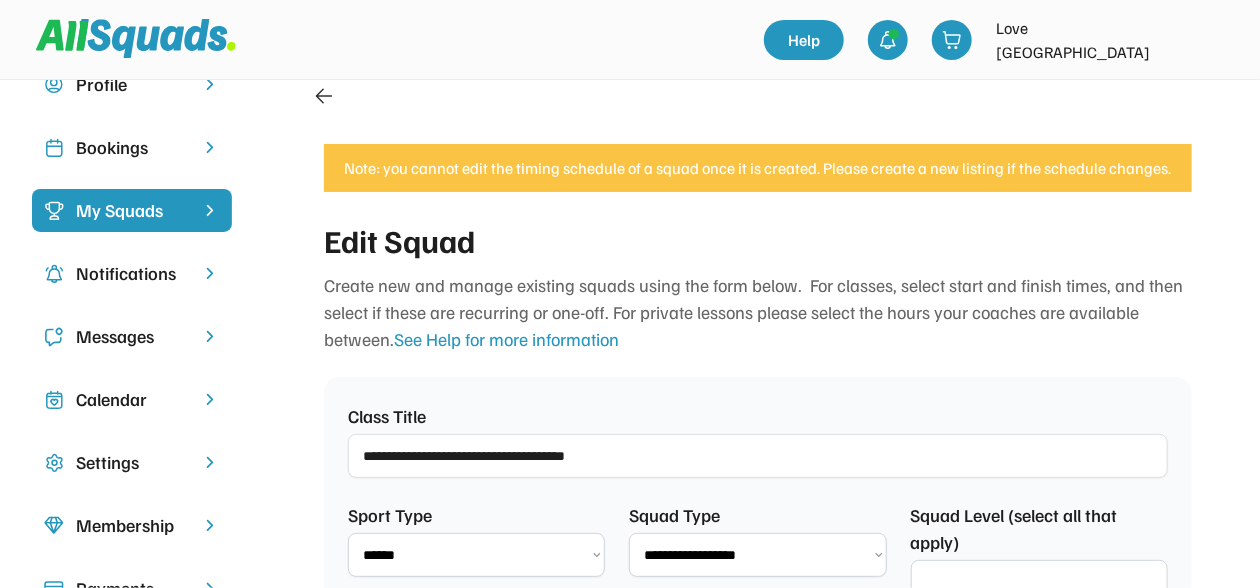 scroll, scrollTop: 231, scrollLeft: 0, axis: vertical 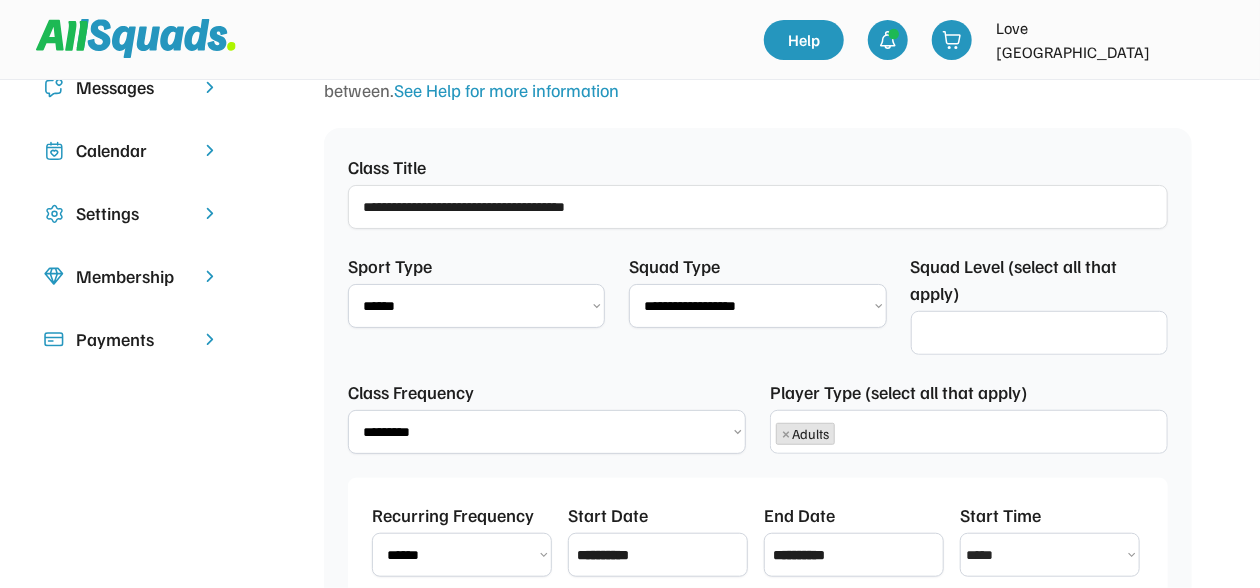 select on "**********" 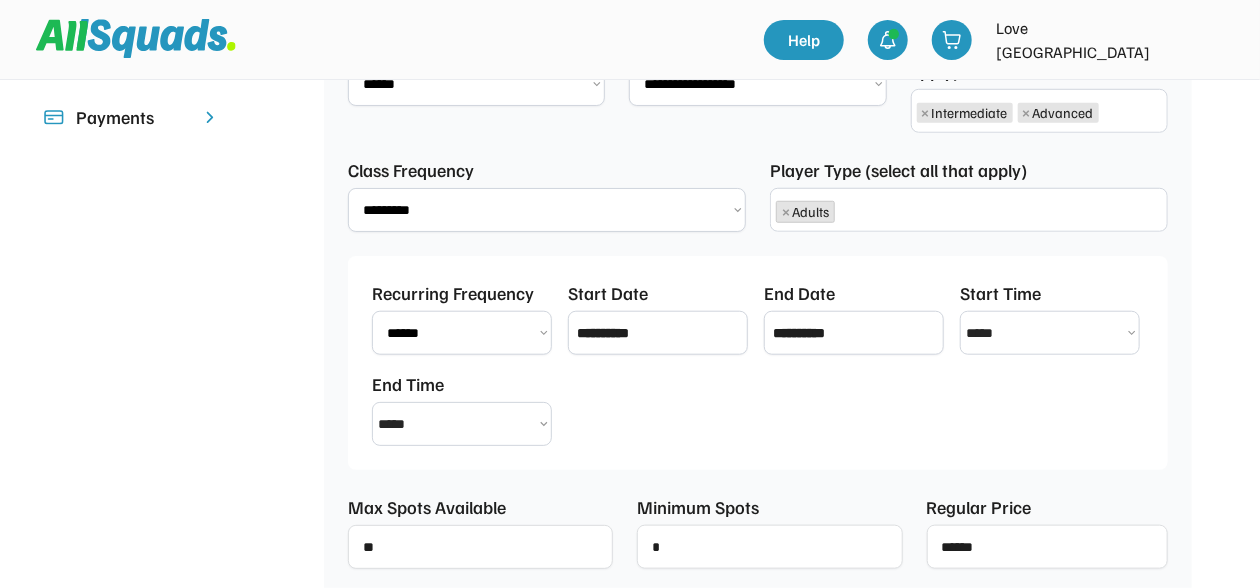 scroll, scrollTop: 728, scrollLeft: 0, axis: vertical 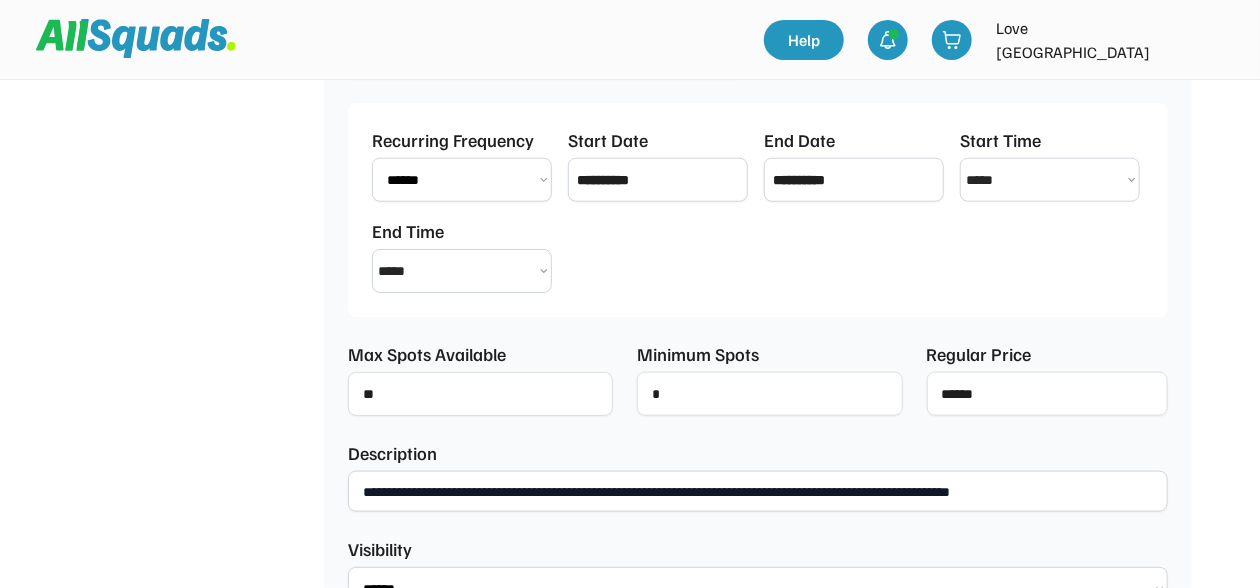 click at bounding box center [480, 394] 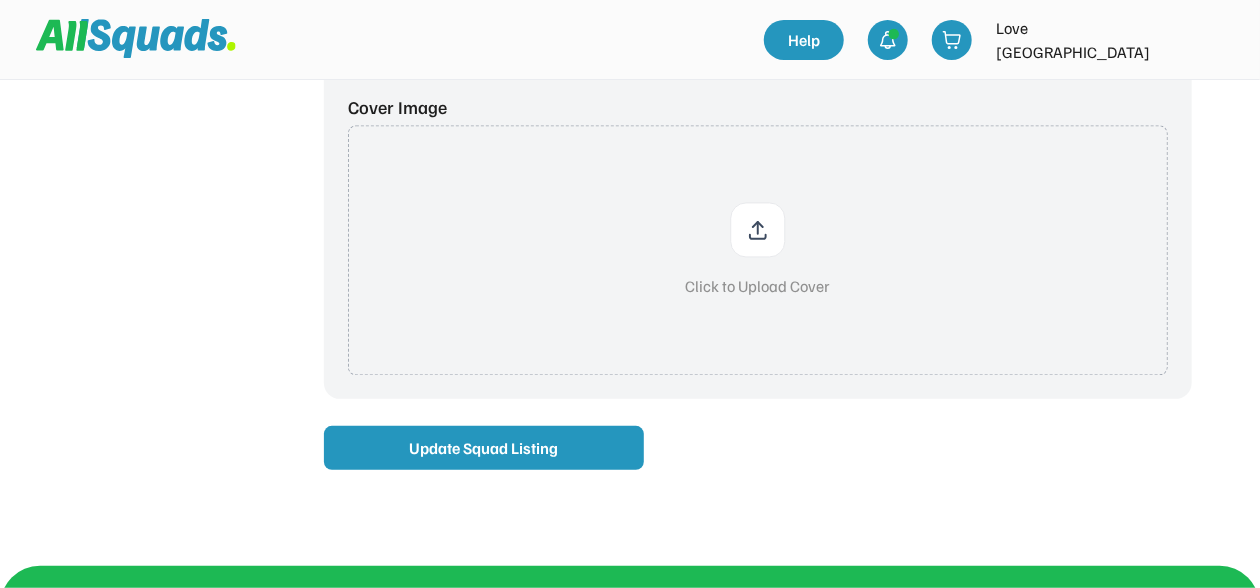 scroll, scrollTop: 1728, scrollLeft: 0, axis: vertical 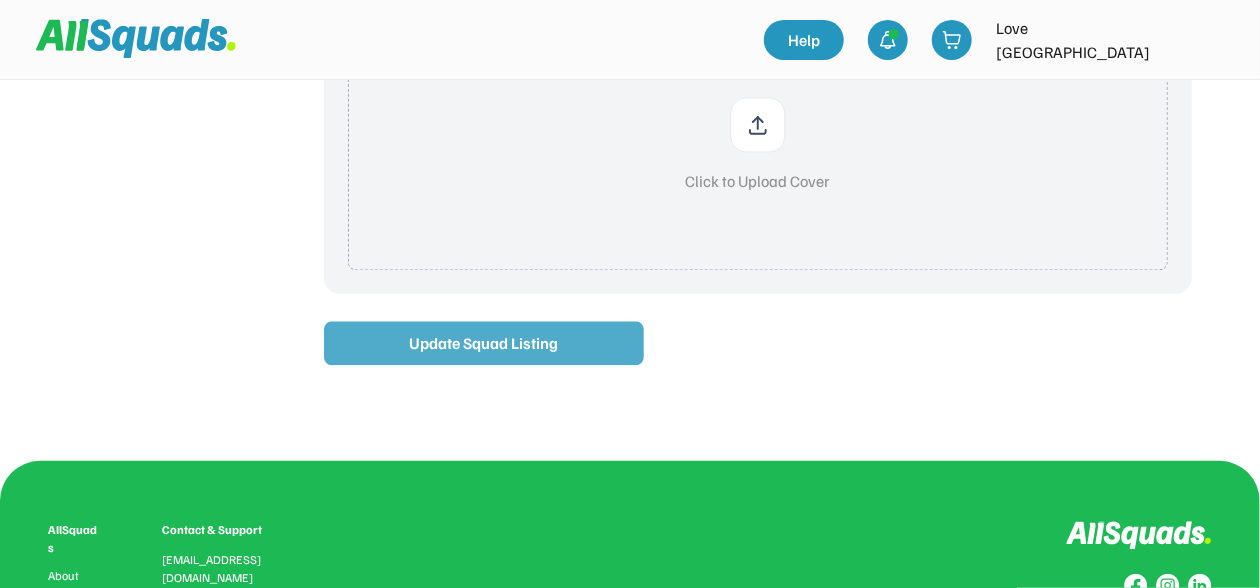 type on "**" 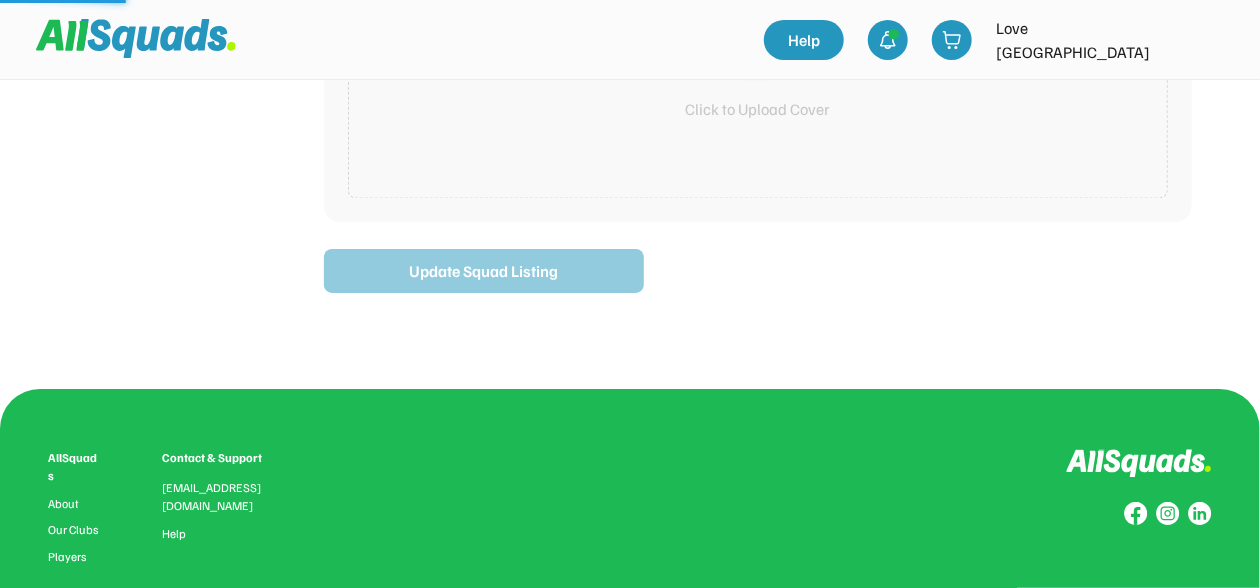 scroll, scrollTop: 1656, scrollLeft: 0, axis: vertical 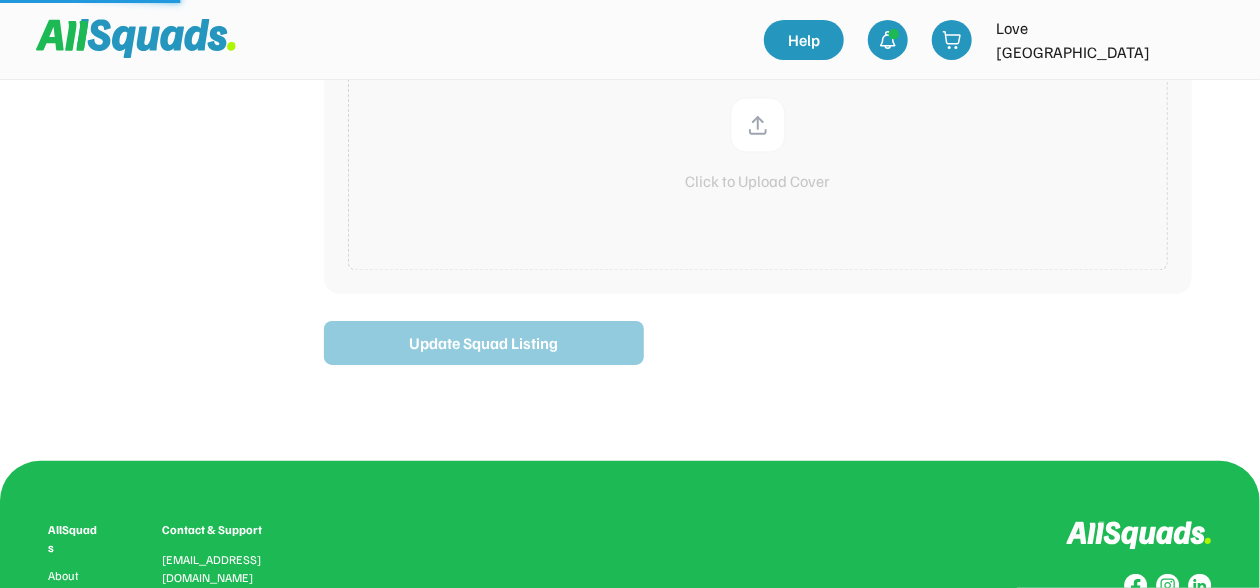 type on "**********" 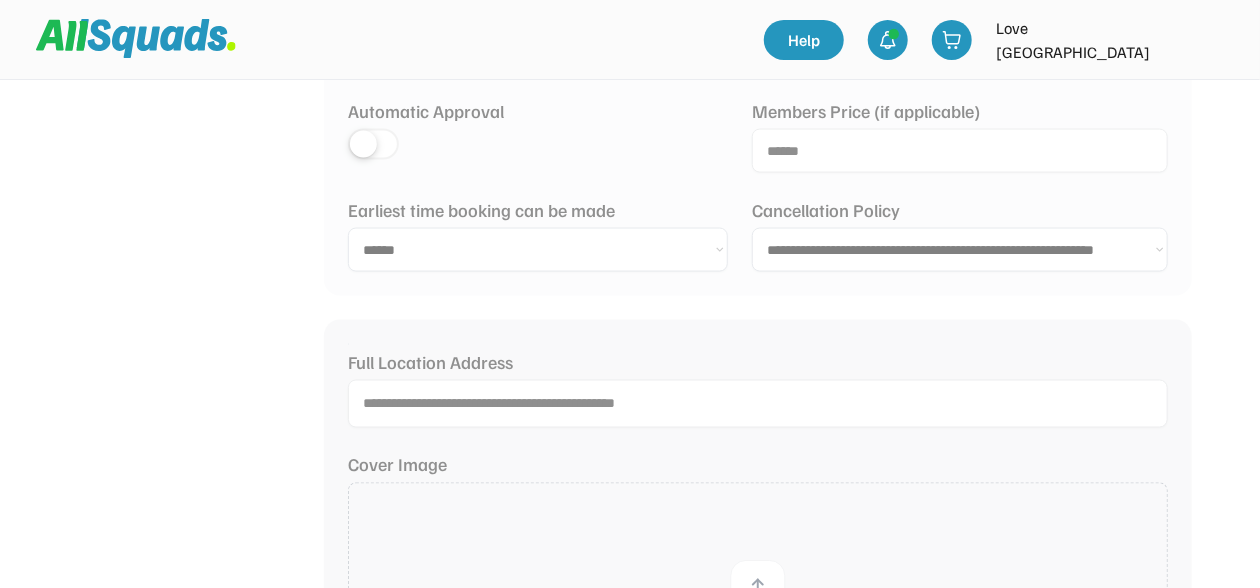 scroll, scrollTop: 236, scrollLeft: 0, axis: vertical 